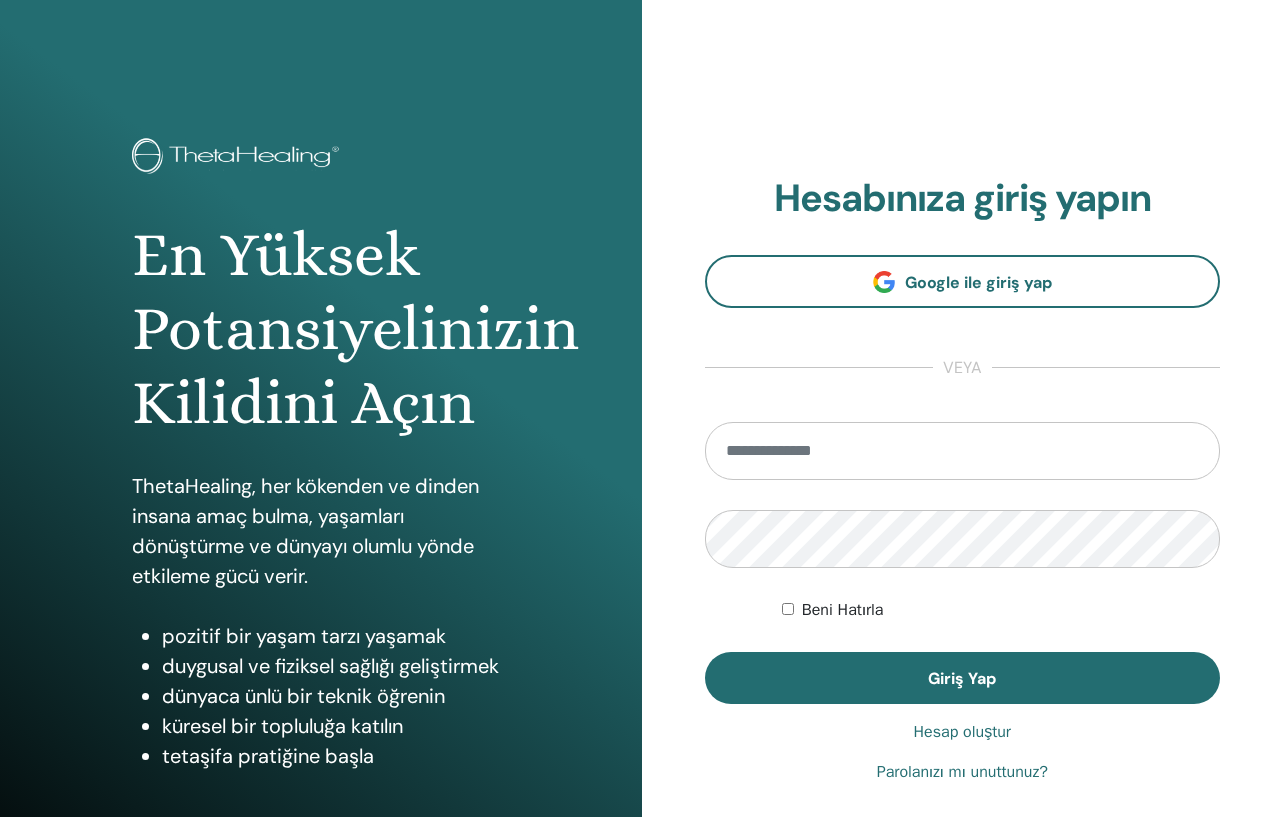 scroll, scrollTop: 0, scrollLeft: 0, axis: both 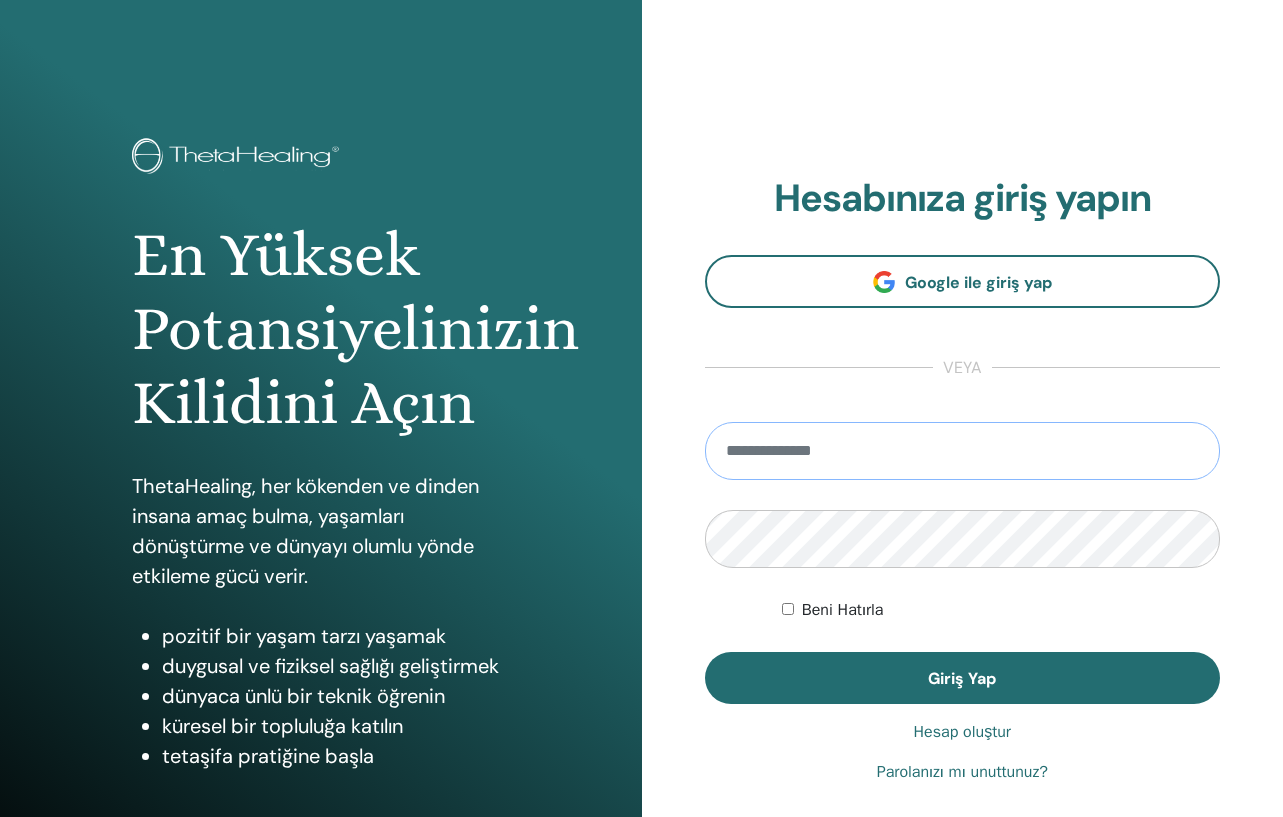 click at bounding box center (963, 451) 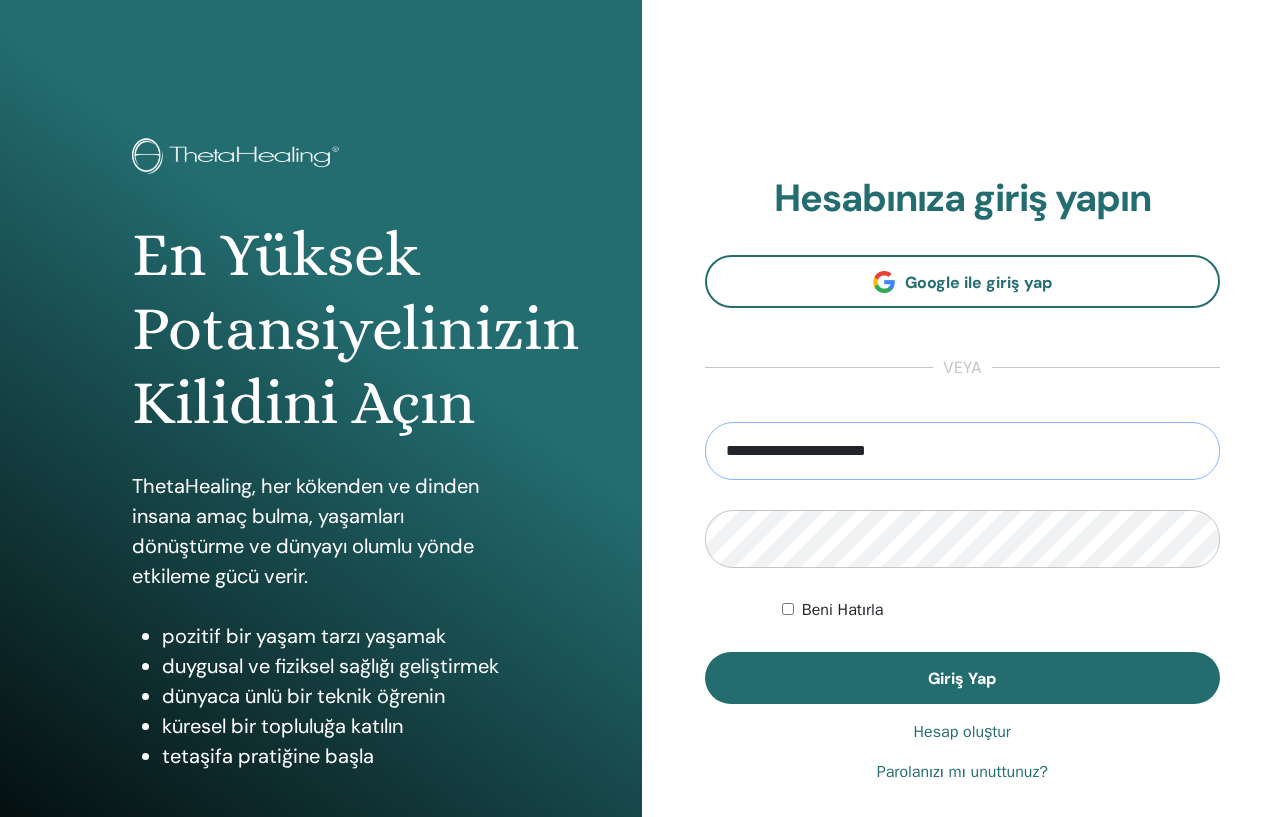 type on "**********" 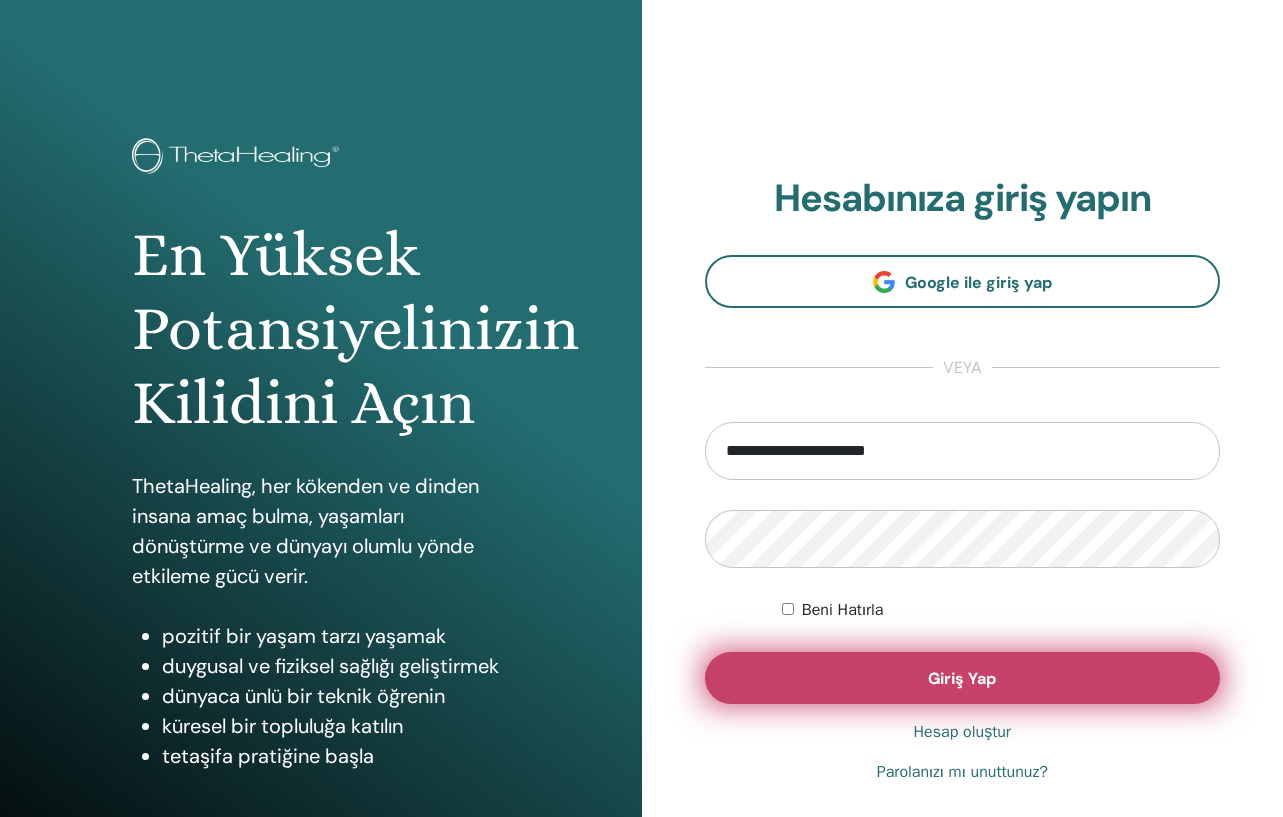 click on "Giriş Yap" at bounding box center (963, 678) 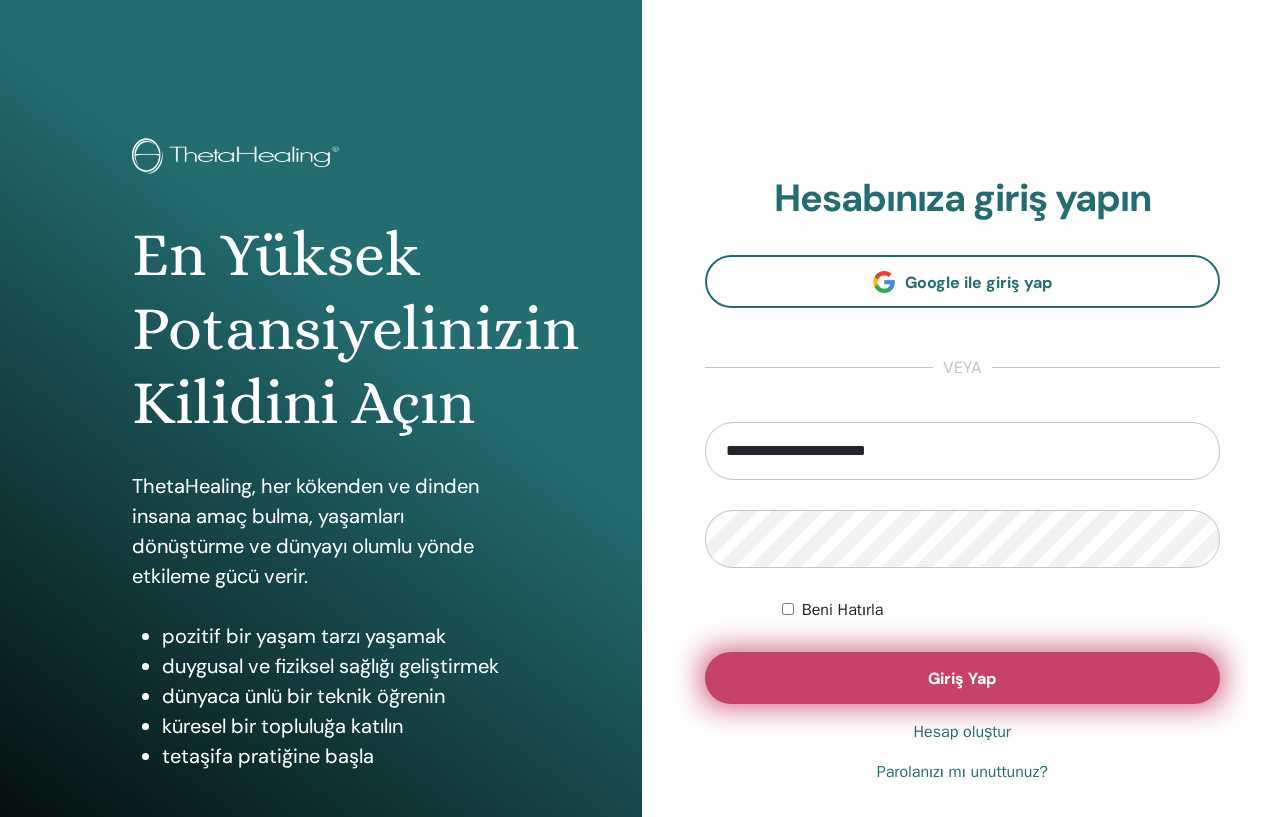 click on "Giriş Yap" at bounding box center [962, 678] 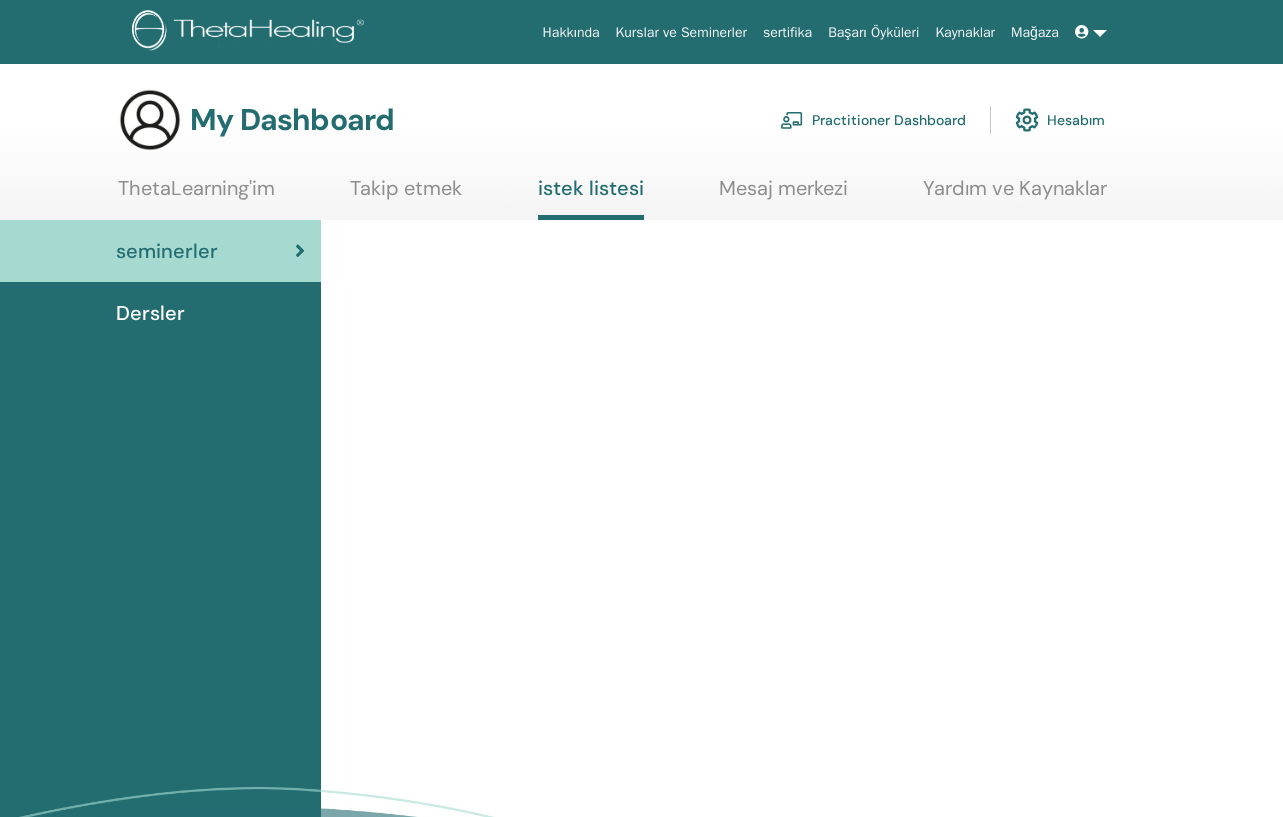 scroll, scrollTop: 0, scrollLeft: 0, axis: both 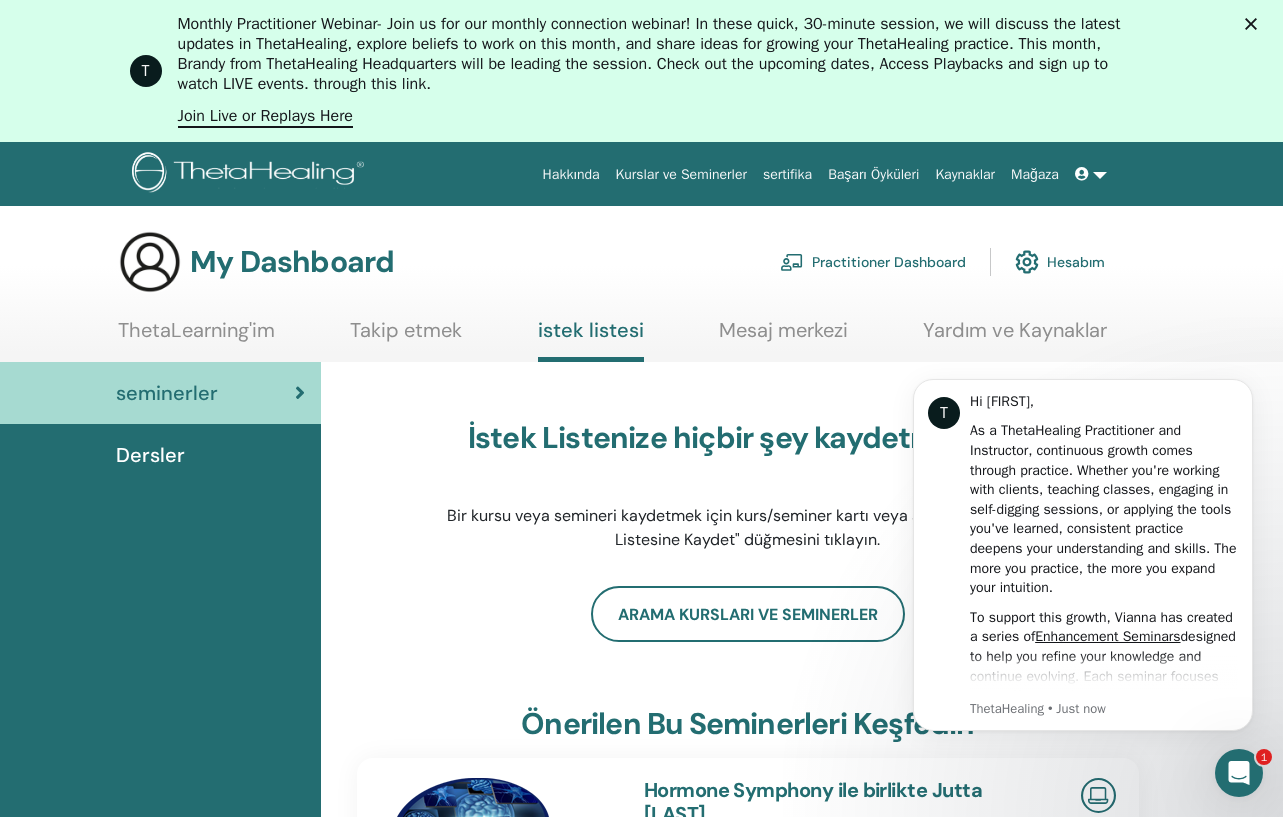 click on "İstek Listenize hiçbir şey kaydetmediniz. Bir kursu veya semineri kaydetmek için kurs/seminer kartı veya sayfasındaki "İstek Listesine Kaydet" düğmesini tıklayın. Arama Kursları ve Seminerler Önerilen bu seminerleri keşfedin Jutta   Wirth Şimdi Kaydolun İstek Listesine Kaydet Hormone Symphony ile birlikte Jutta Wirth Konum : Poland, Polen Tarih : Ağu/04, 2025 Diller) : Arapça, İngilizce, Almanca, Yunan, İtalyan, Farsça (Farsça), Lehçe, Portekizce, Rusça, Türkçe Süre : 2 days Burs : Mevcut Önkoşullar : Basic DNA, Advanced DNA, Dig Deeper $557.00 Etkinlik Sayfası THInK Instructors Team with Vianna Stibal,   Founder of ThetaHealing® Şimdi Kaydolun İstek Listesine Kaydet Basic DNA Instructors ile birlikte THInK Instructors Team with Vianna Stibal, Founder of ThetaHealing® Konum : United States of America, Montana, Montana Tarih : Ağu/12, 2025 Diller) : Süre : 4 days Burs : Mevcut Önkoşullar : Basic DNA, Advanced DNA, Dig Deeper, You and the Creator $1970.00 Etkinlik Sayfası" at bounding box center [748, 1287] 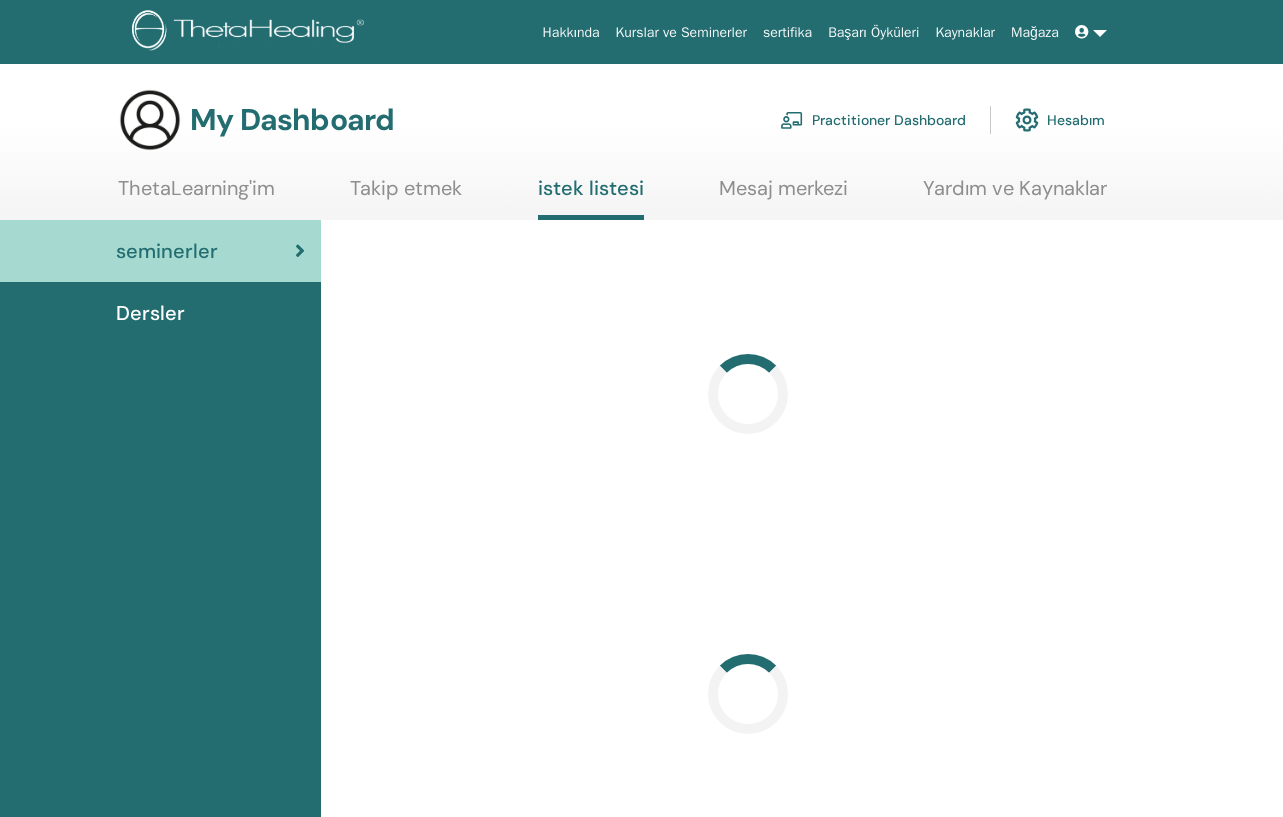 scroll, scrollTop: 0, scrollLeft: 0, axis: both 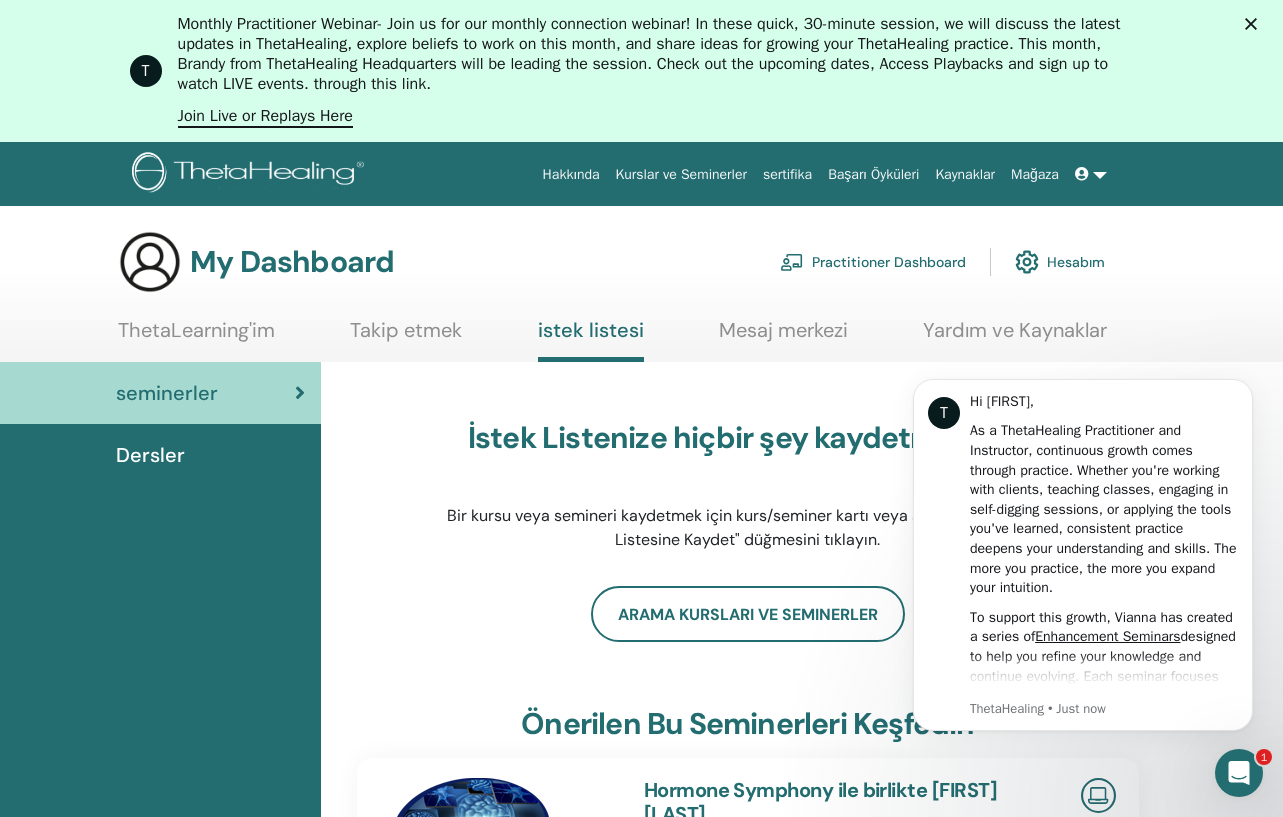 click at bounding box center [1027, 262] 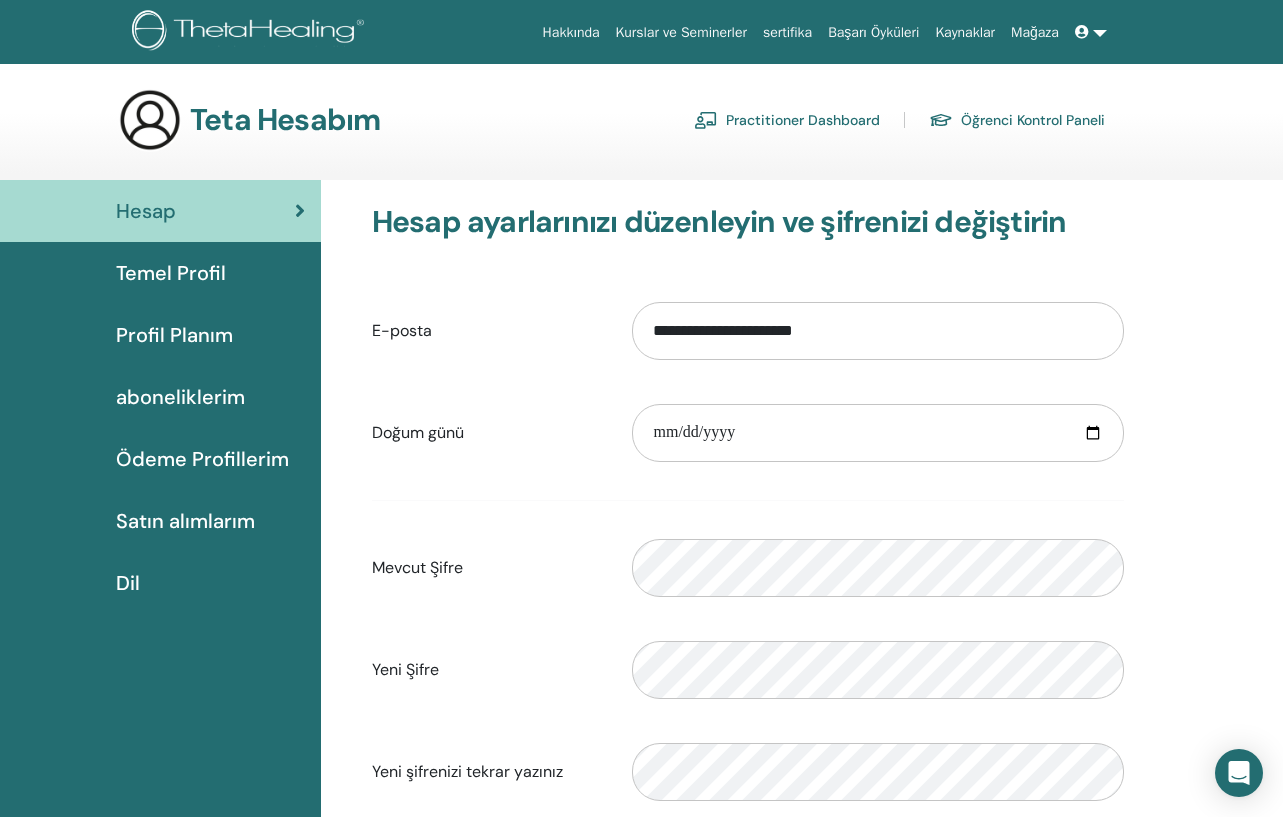 scroll, scrollTop: 0, scrollLeft: 0, axis: both 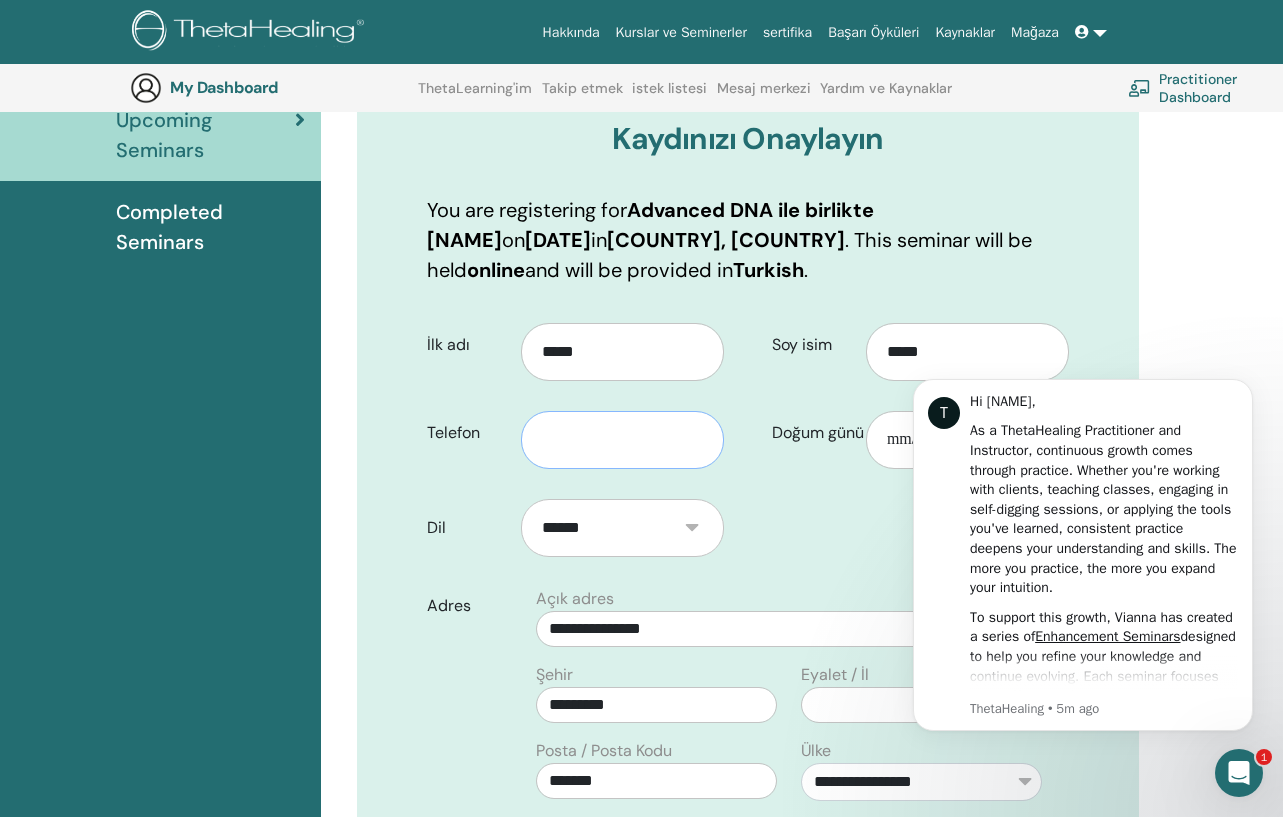 click at bounding box center [622, 440] 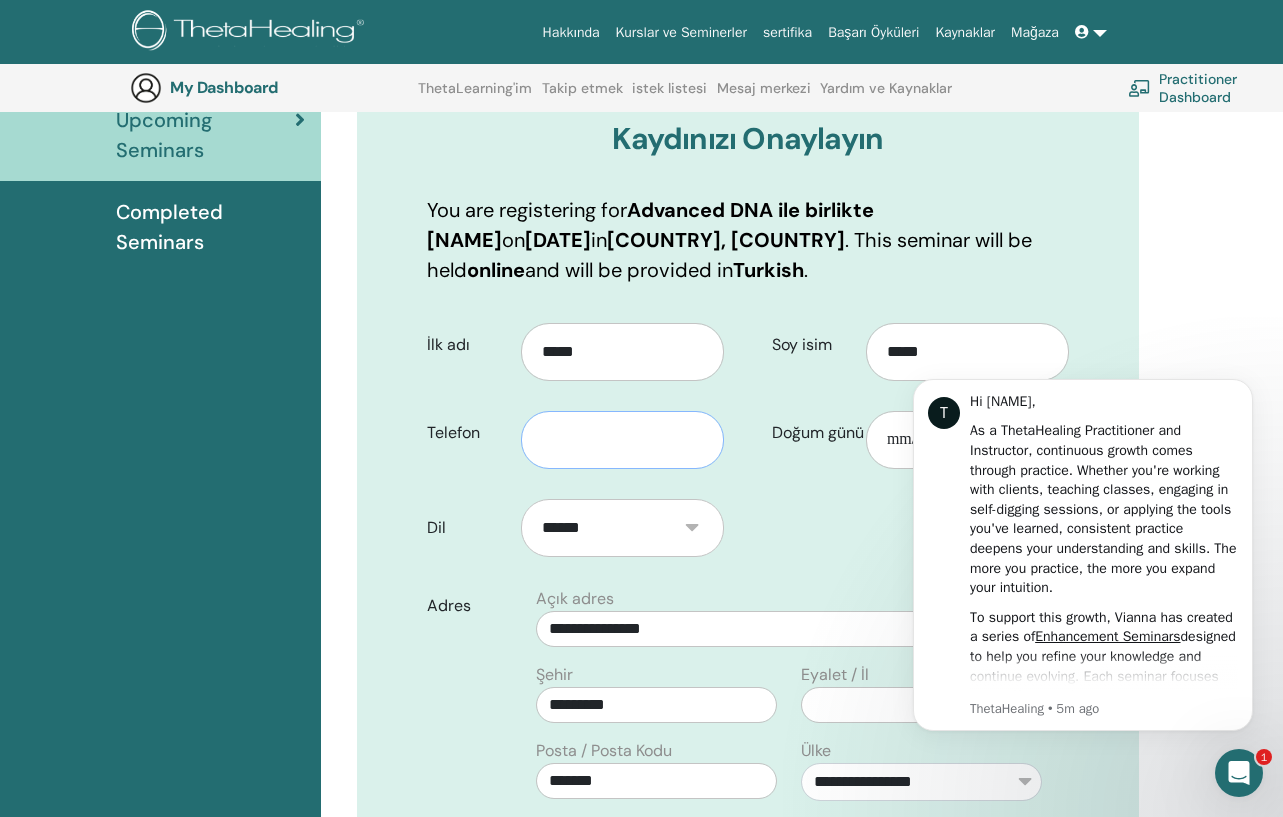 type on "*" 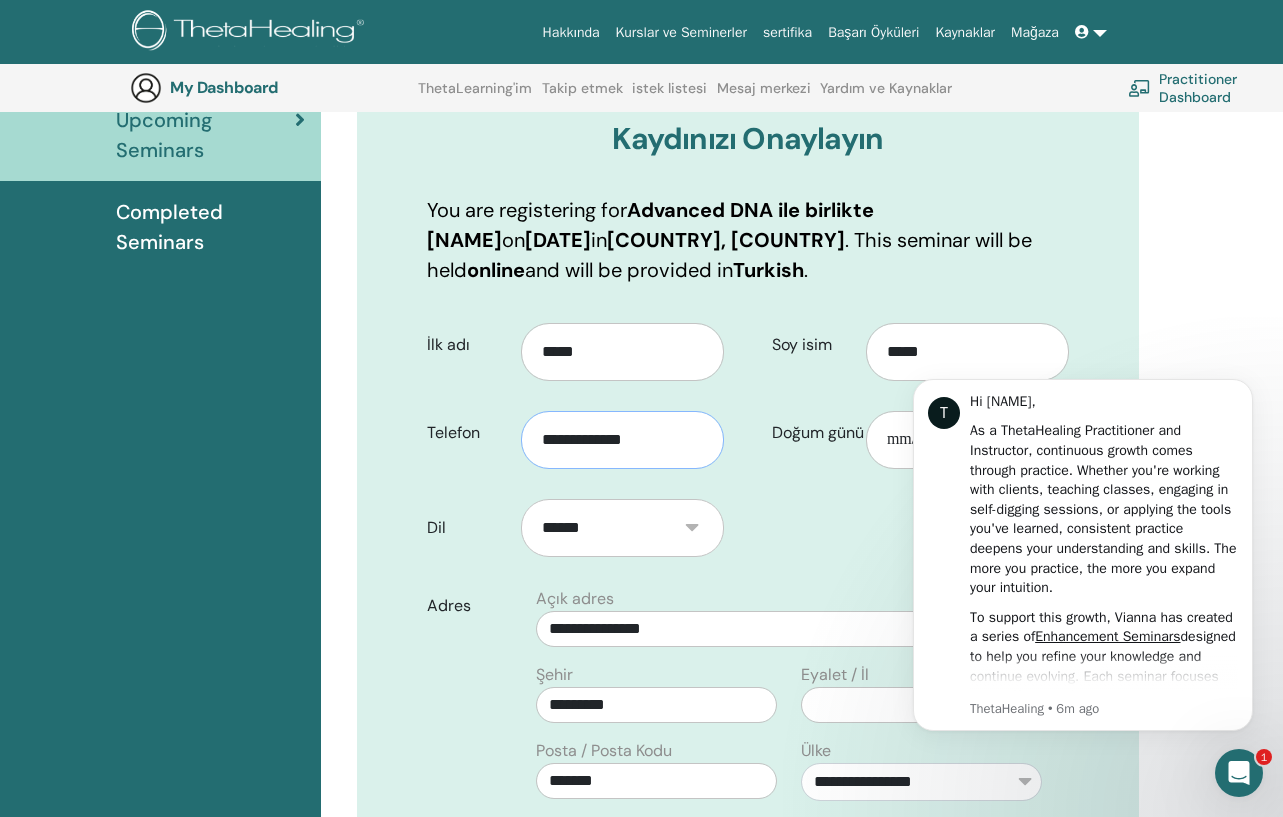 type on "**********" 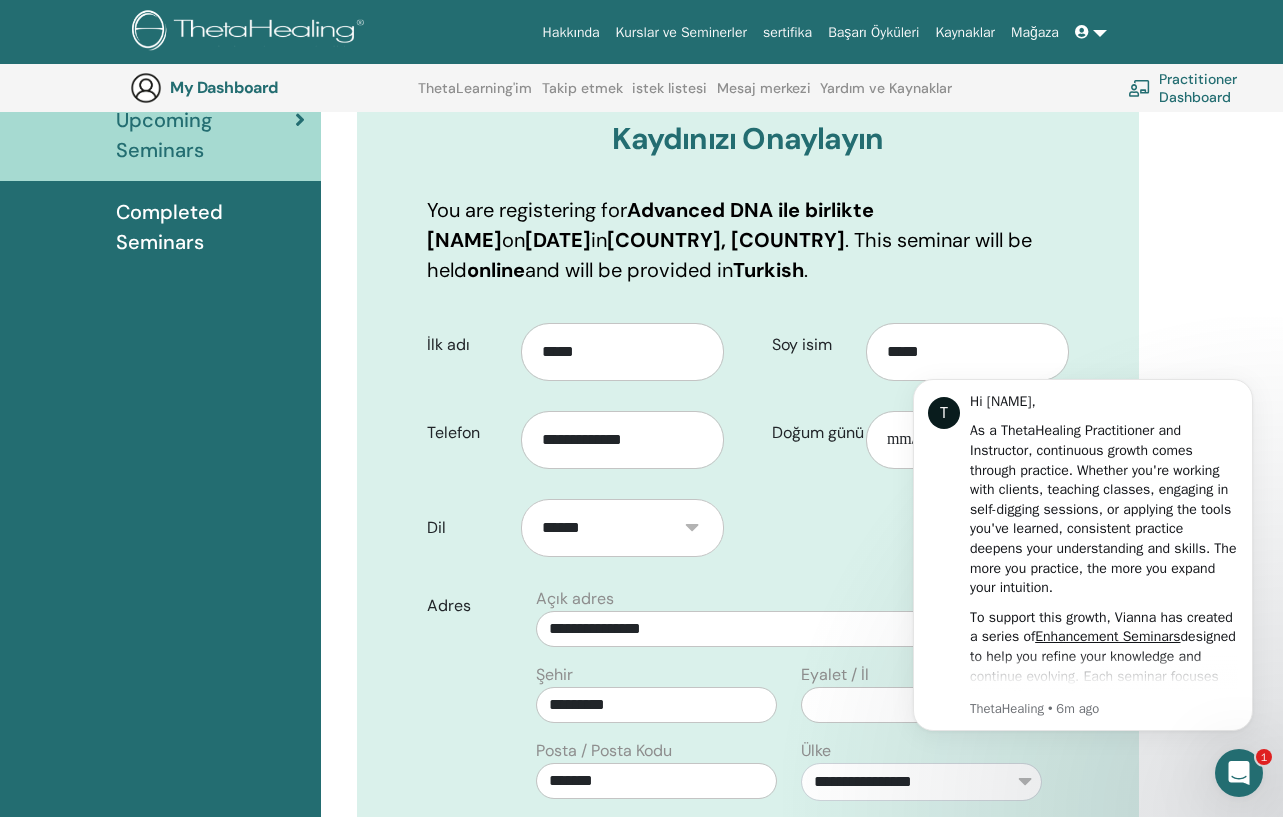 click on "T Hi Dilek, As a ThetaHealing Practitioner and Instructor, continuous growth comes through practice. Whether you're working with clients, teaching classes, engaging in self-digging sessions, or applying the tools you've learned, consistent practice deepens your understanding and skills. The more you practice, the more you expand your intuition.   To support this growth, Vianna has created a series of  Enhancement Seminars  designed to help you refine your knowledge and continue evolving. Each seminar focuses on a different subject—some revisit and deepen specific class topics, while others explore business growth or personal expansion. You must meet certain prerequisites to attend, so be sure to check them out.   These seminars offer instant access upon purchase, with a 30-day window to review as needed. A great bonus? Enhancement Seminars count toward recertification for both practitioners and instructors—on top of being incredible learning opportunities! Check out the   Enhancement Seminars Here" at bounding box center [1083, 556] 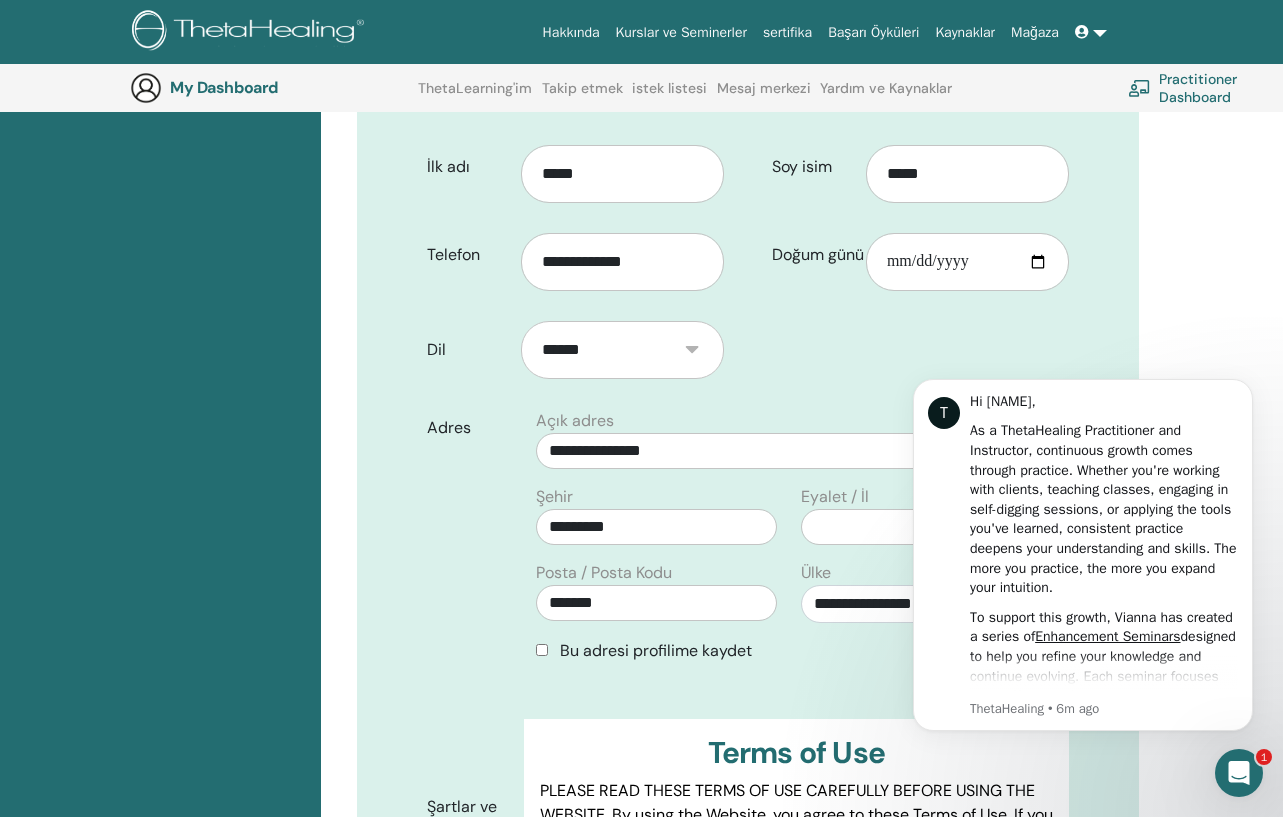 scroll, scrollTop: 415, scrollLeft: 0, axis: vertical 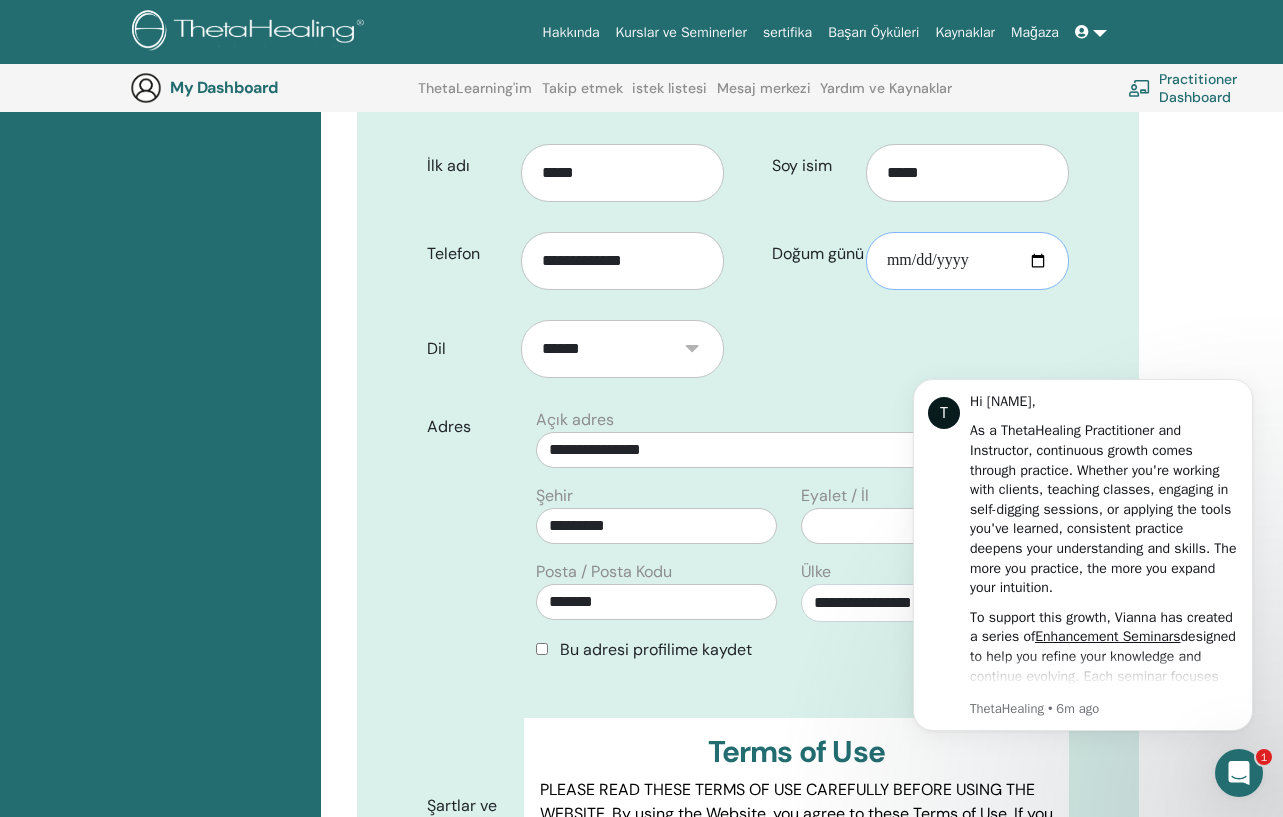 click on "Doğum günü" at bounding box center [967, 261] 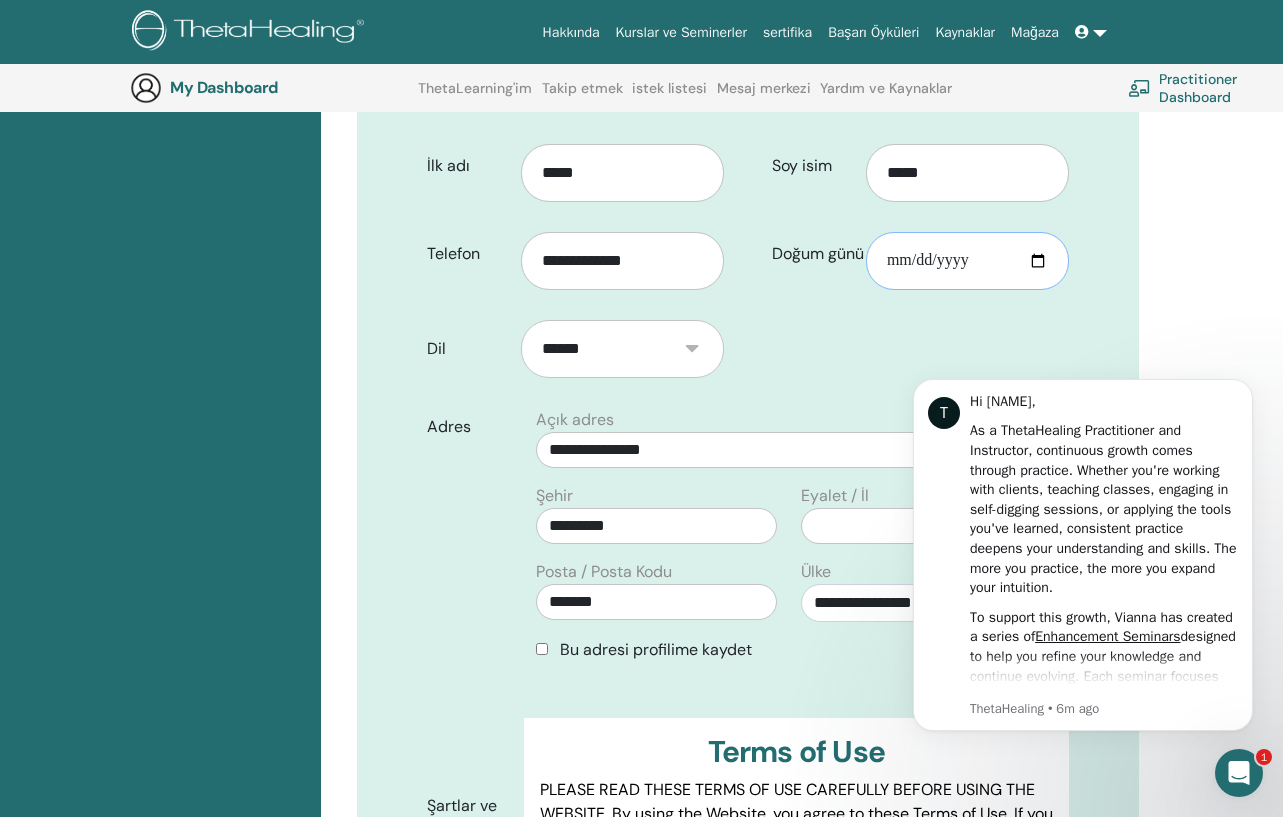 type on "**********" 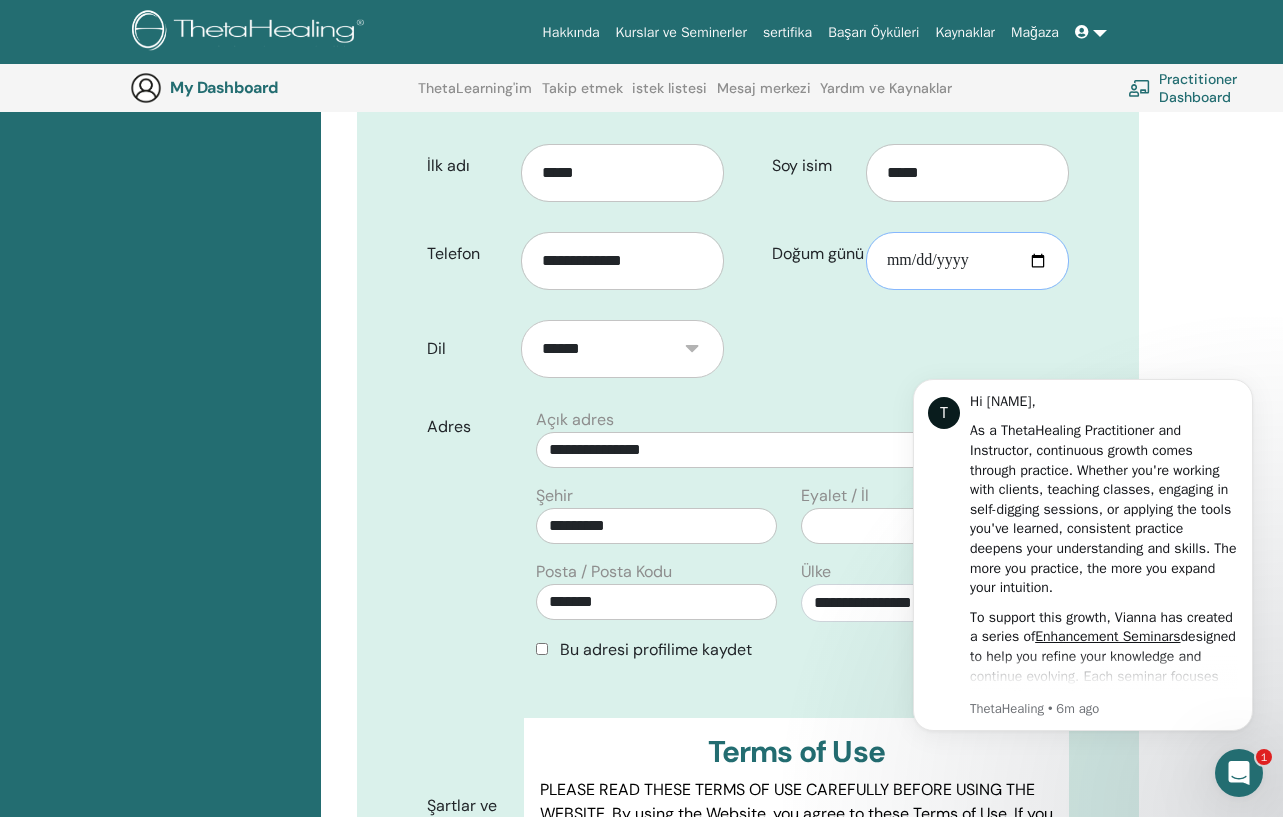 click on "**********" at bounding box center [967, 261] 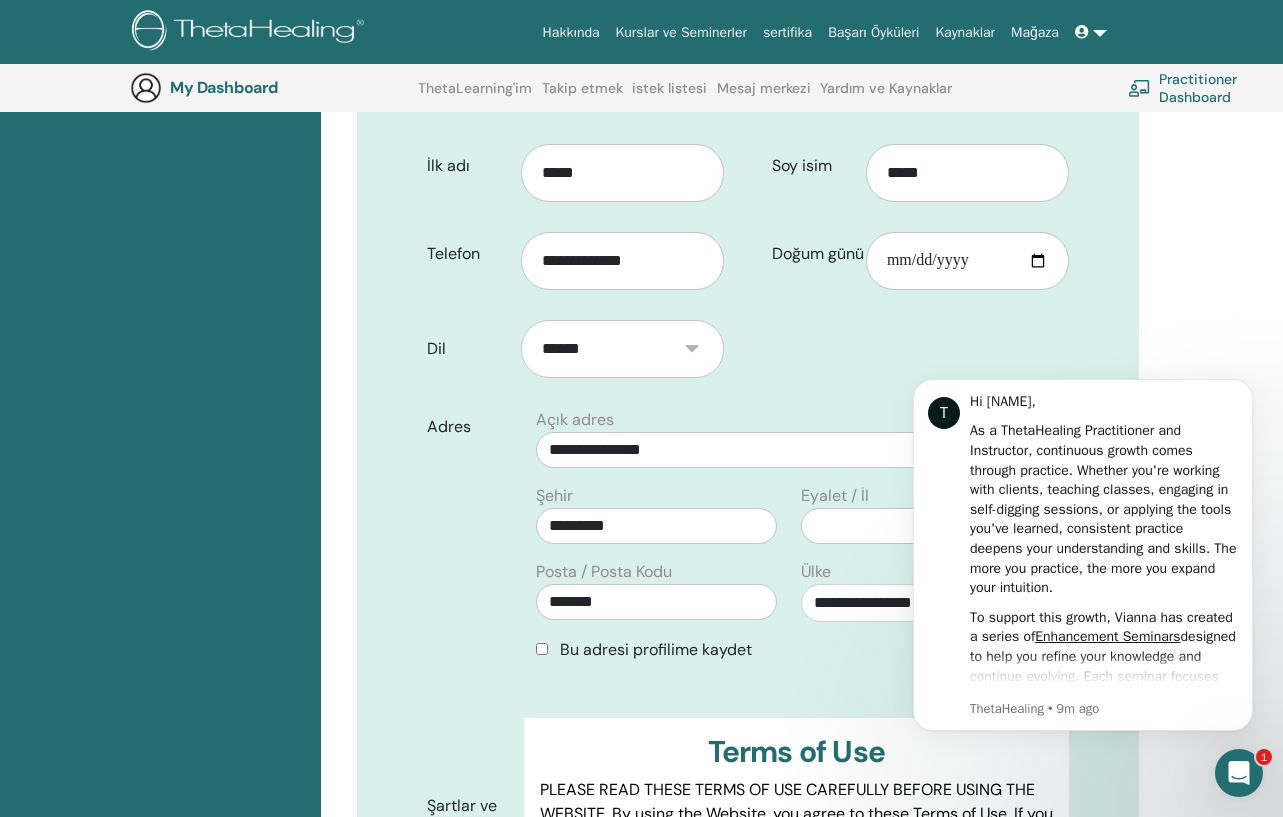 click on "Adres" at bounding box center [468, 543] 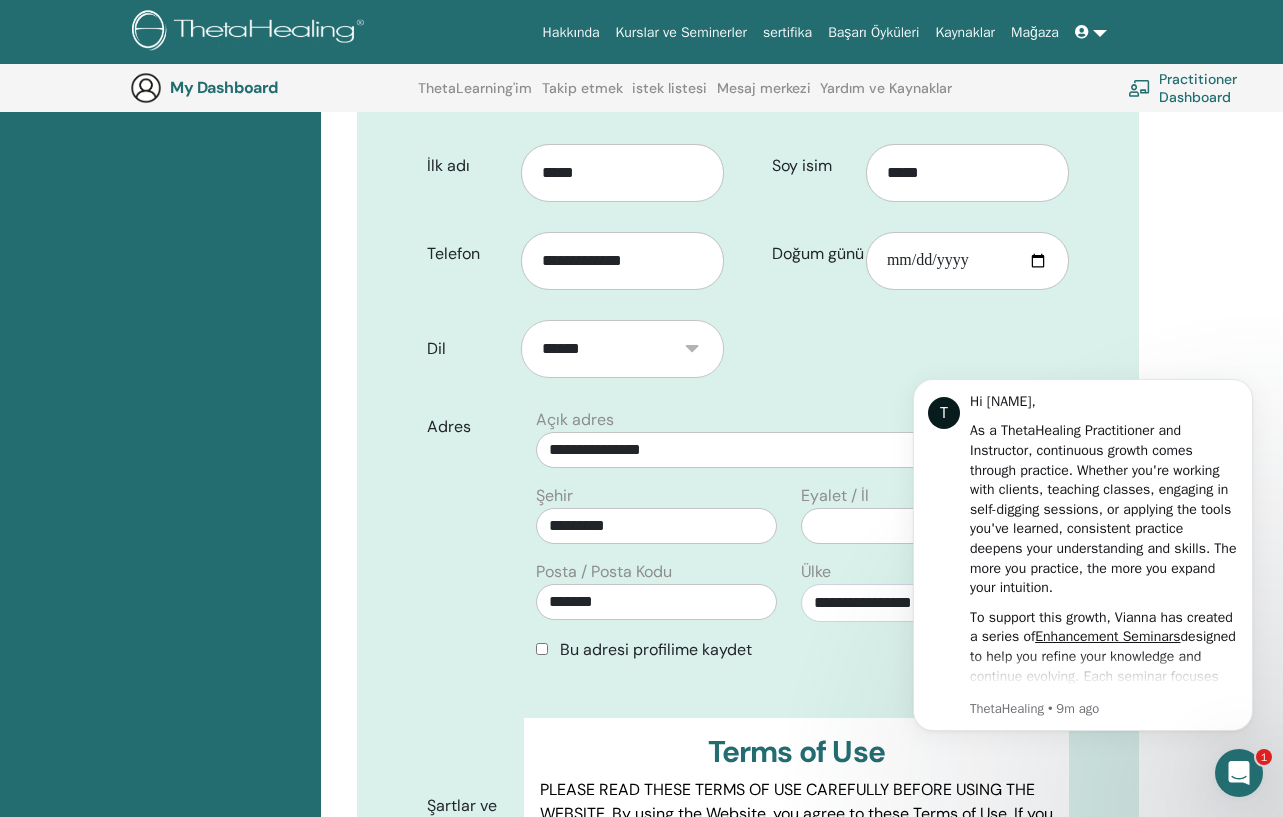 click 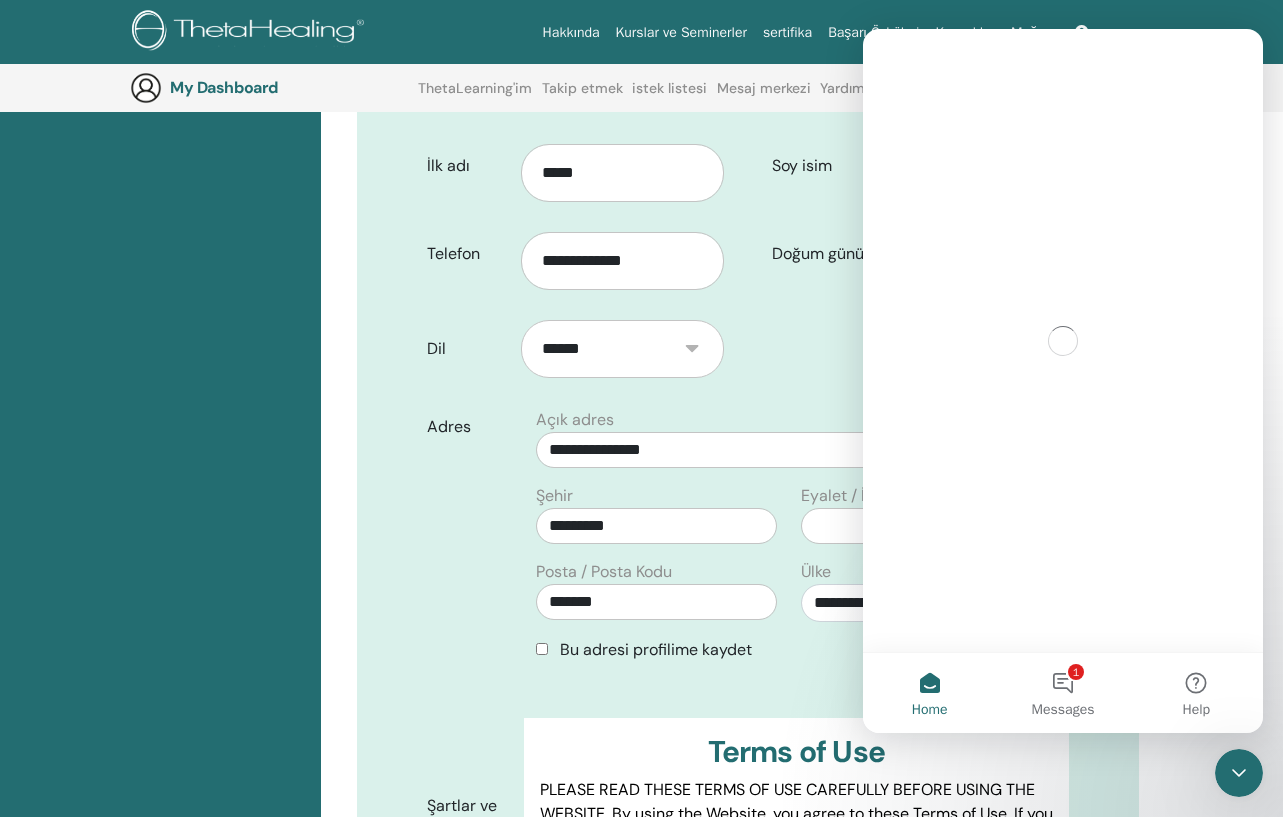 scroll, scrollTop: 0, scrollLeft: 0, axis: both 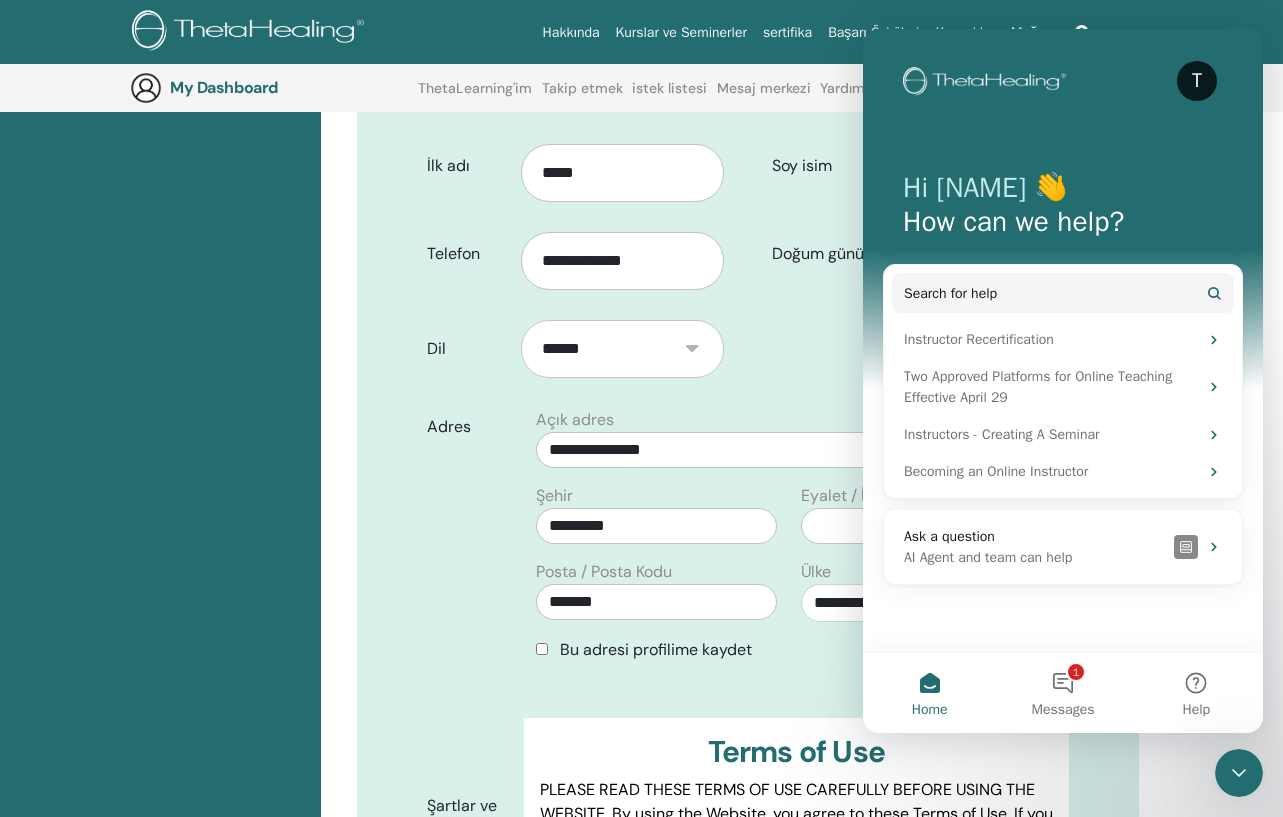 click on "Home" at bounding box center [929, 693] 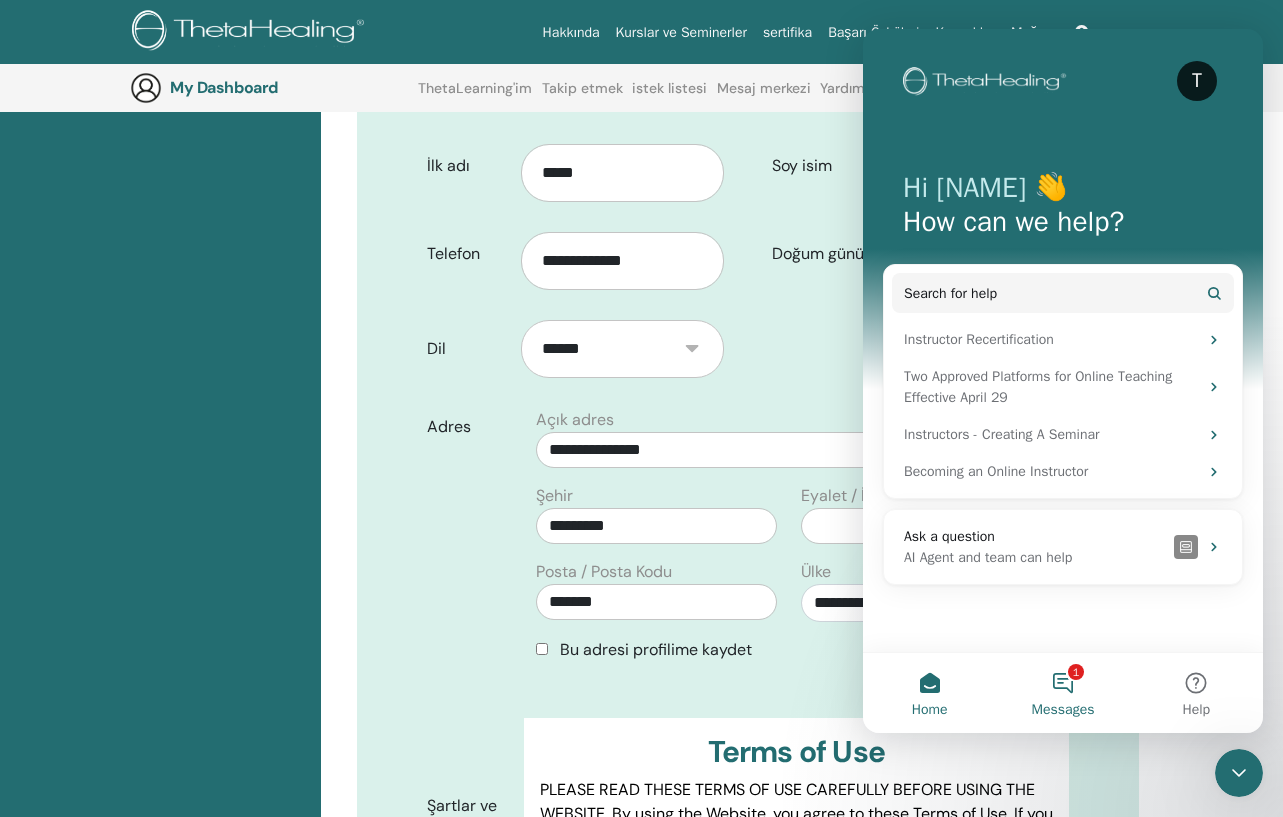 click on "1 Messages" at bounding box center [1062, 693] 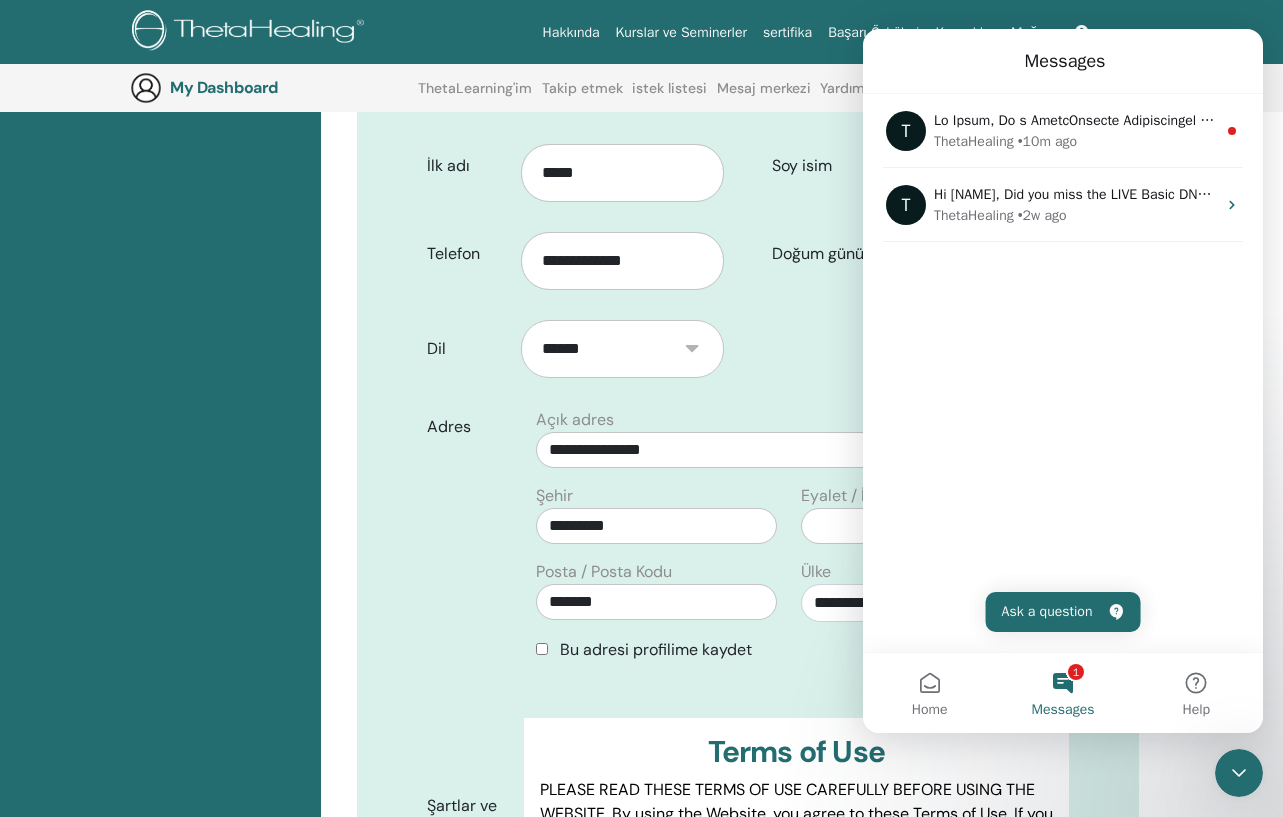 click on "Adres" at bounding box center [468, 543] 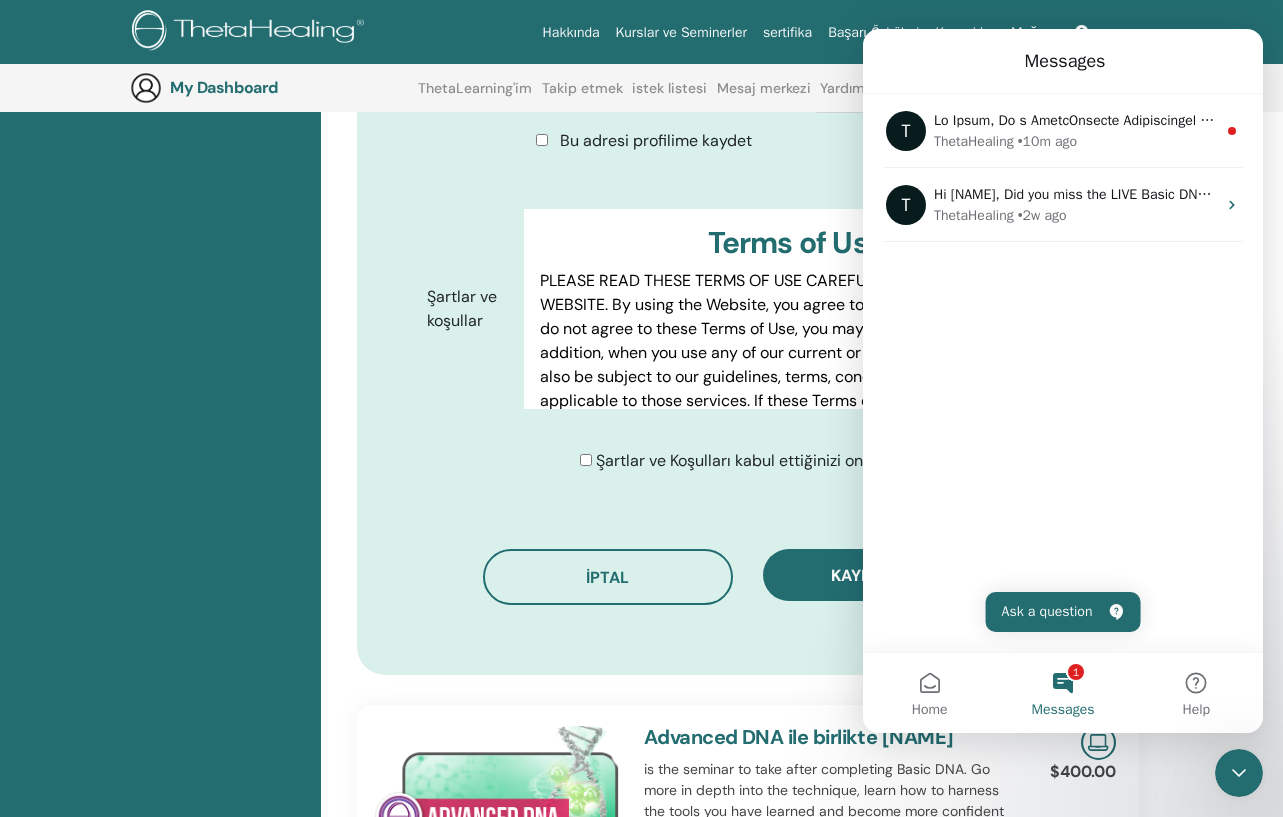scroll, scrollTop: 926, scrollLeft: 0, axis: vertical 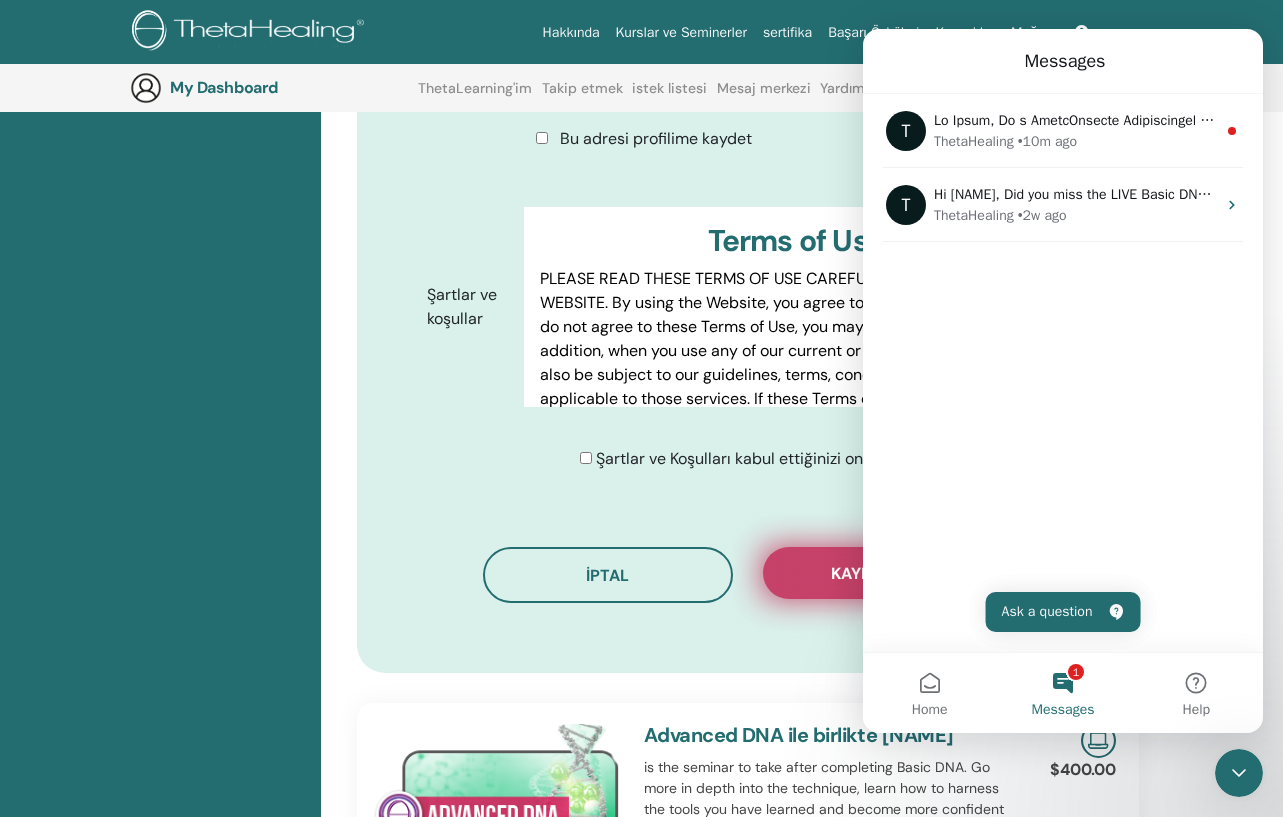 click on "Kaydı onayla" at bounding box center [888, 573] 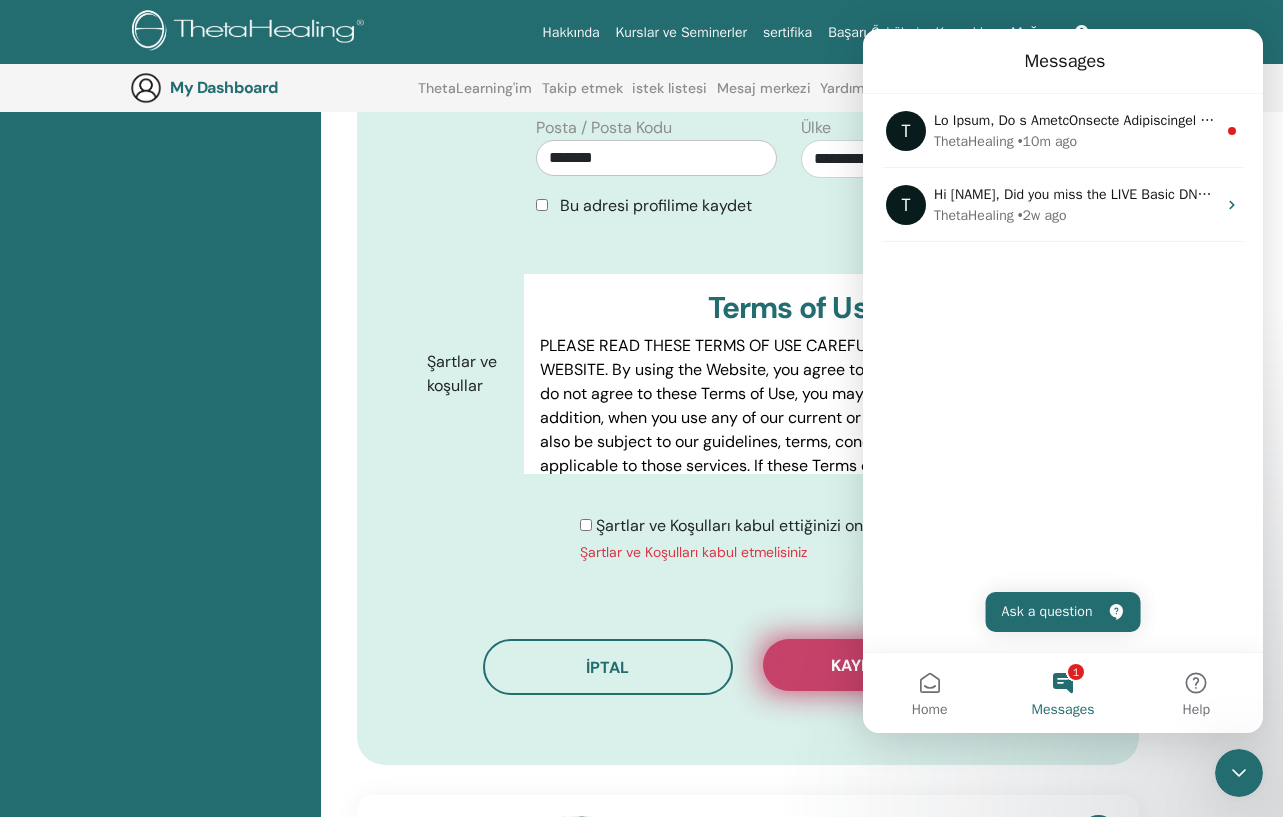 click on "Kaydı onayla" at bounding box center [888, 665] 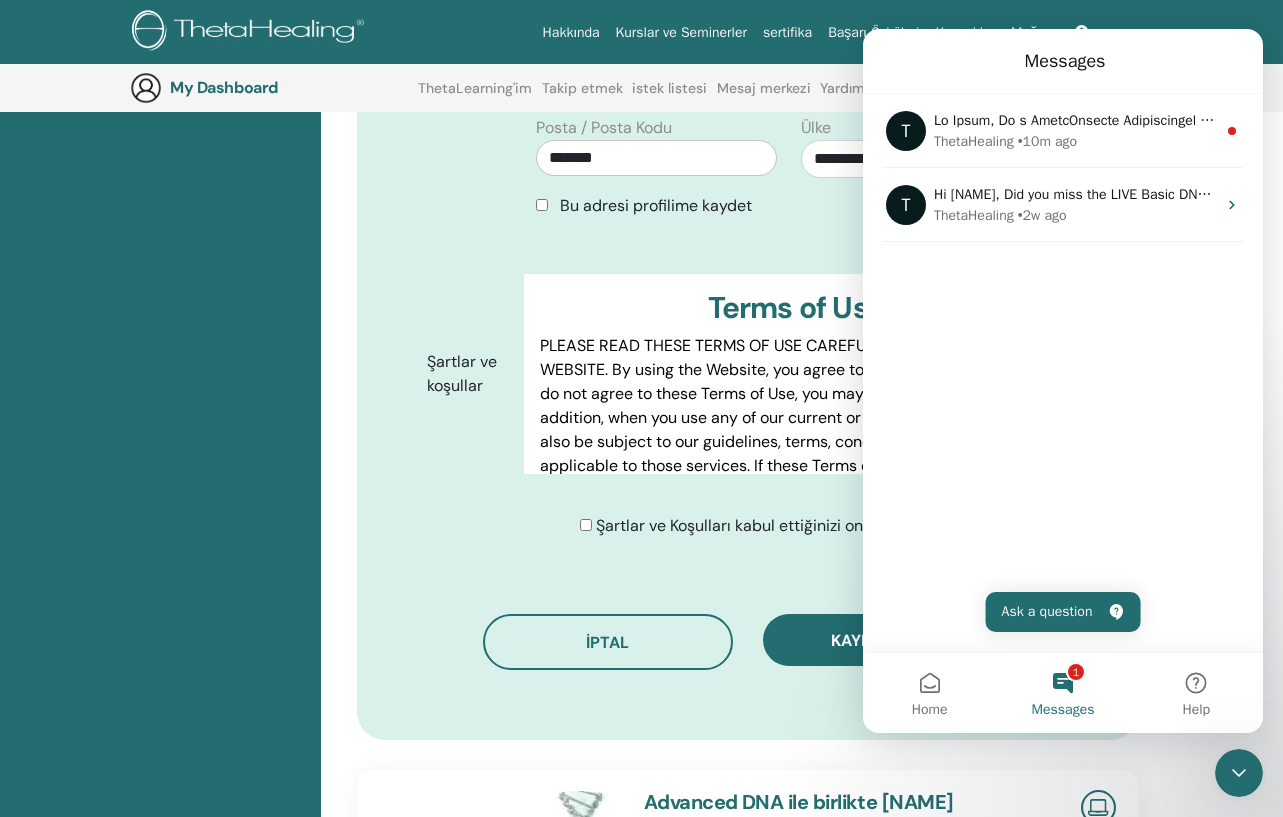 click on "Kaynaklar" at bounding box center [965, 32] 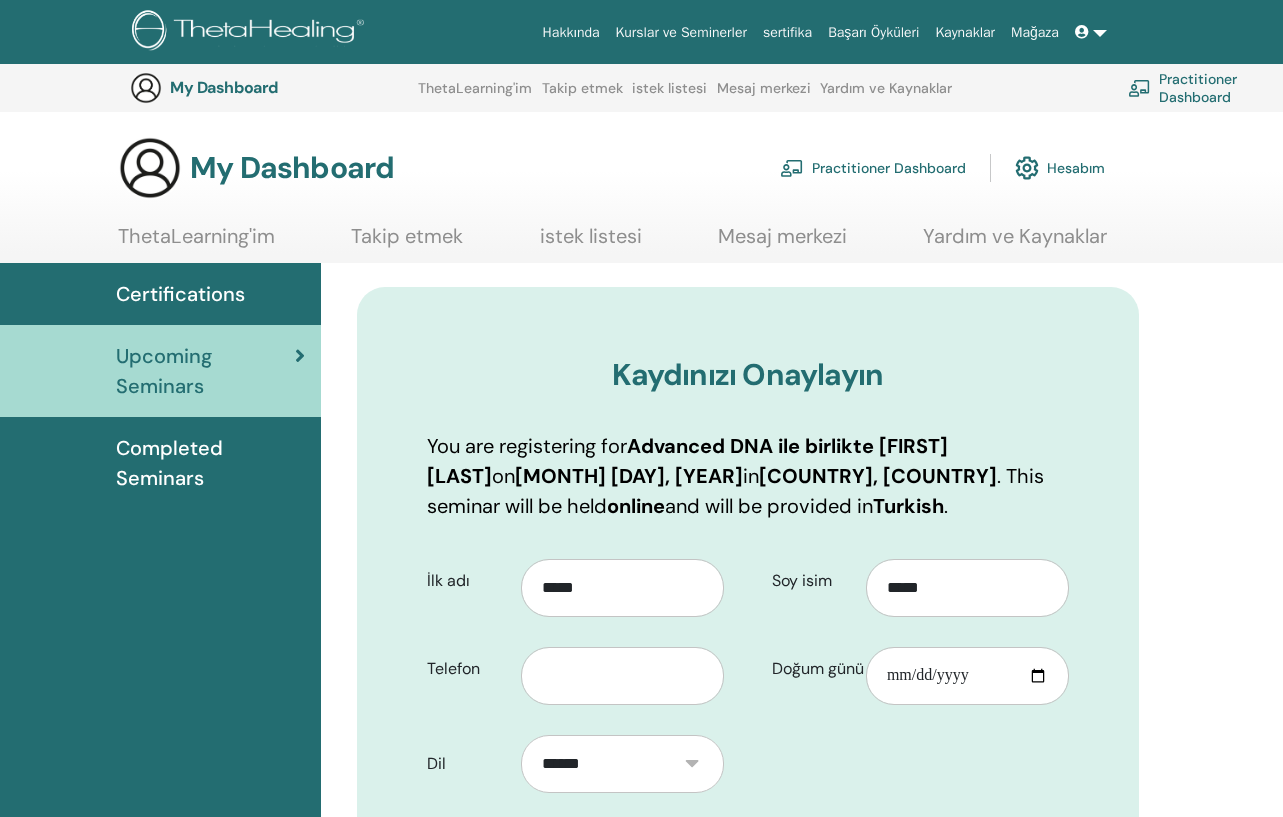 scroll, scrollTop: 270, scrollLeft: 0, axis: vertical 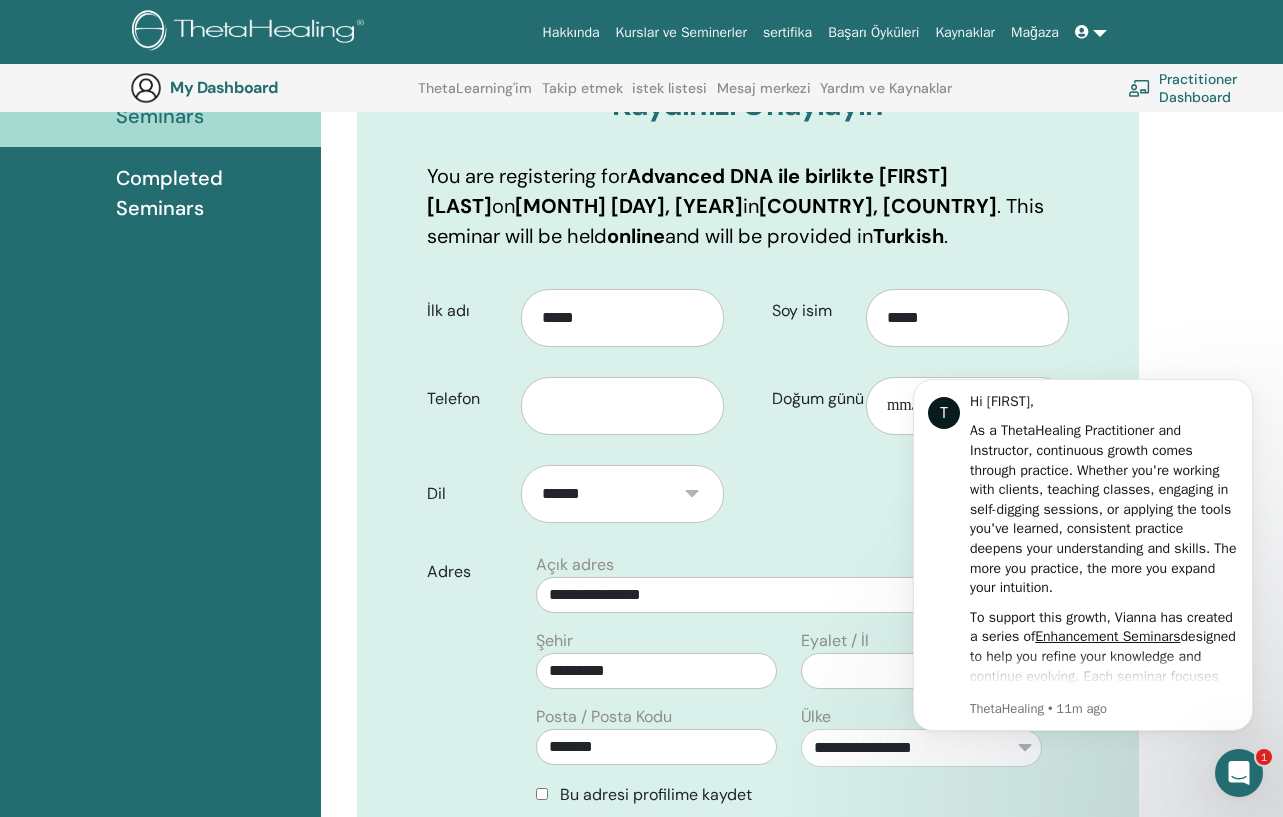 click at bounding box center (1239, 773) 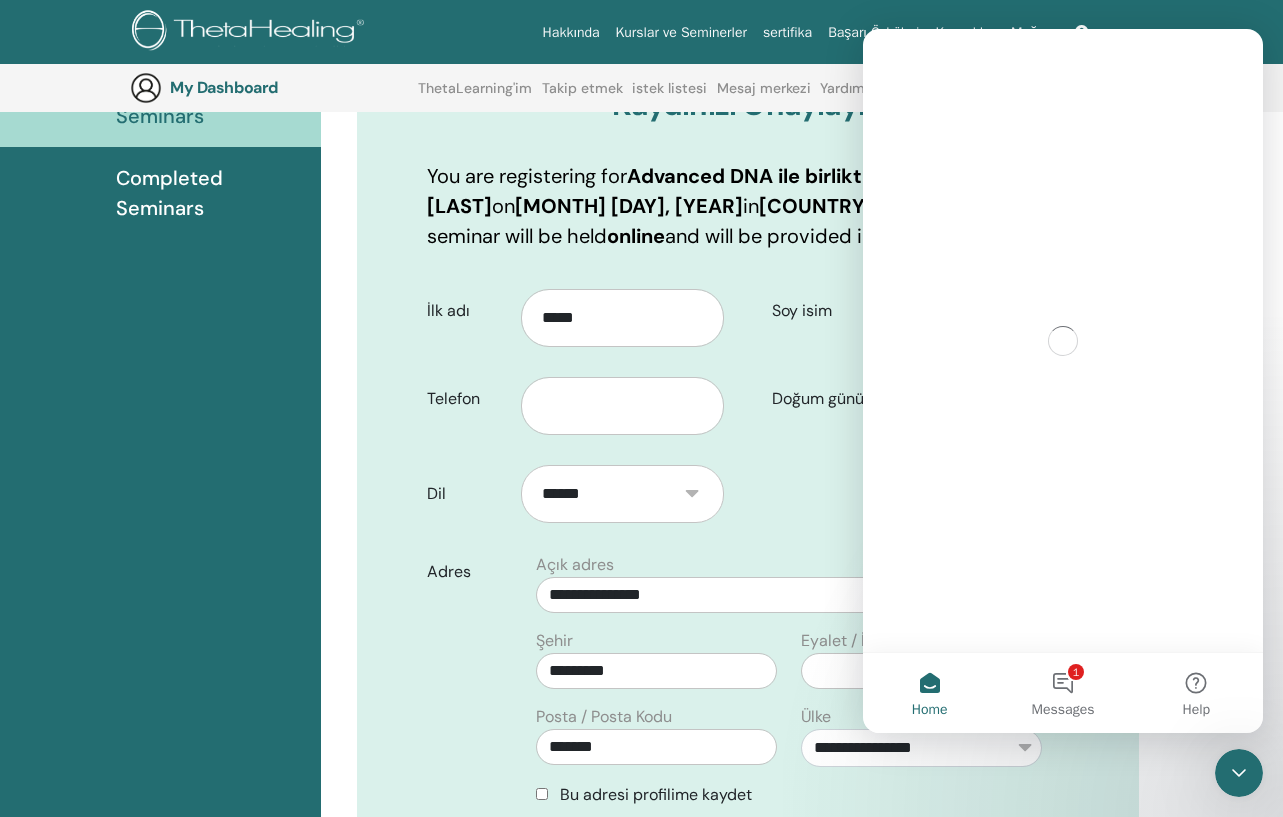 scroll, scrollTop: 0, scrollLeft: 0, axis: both 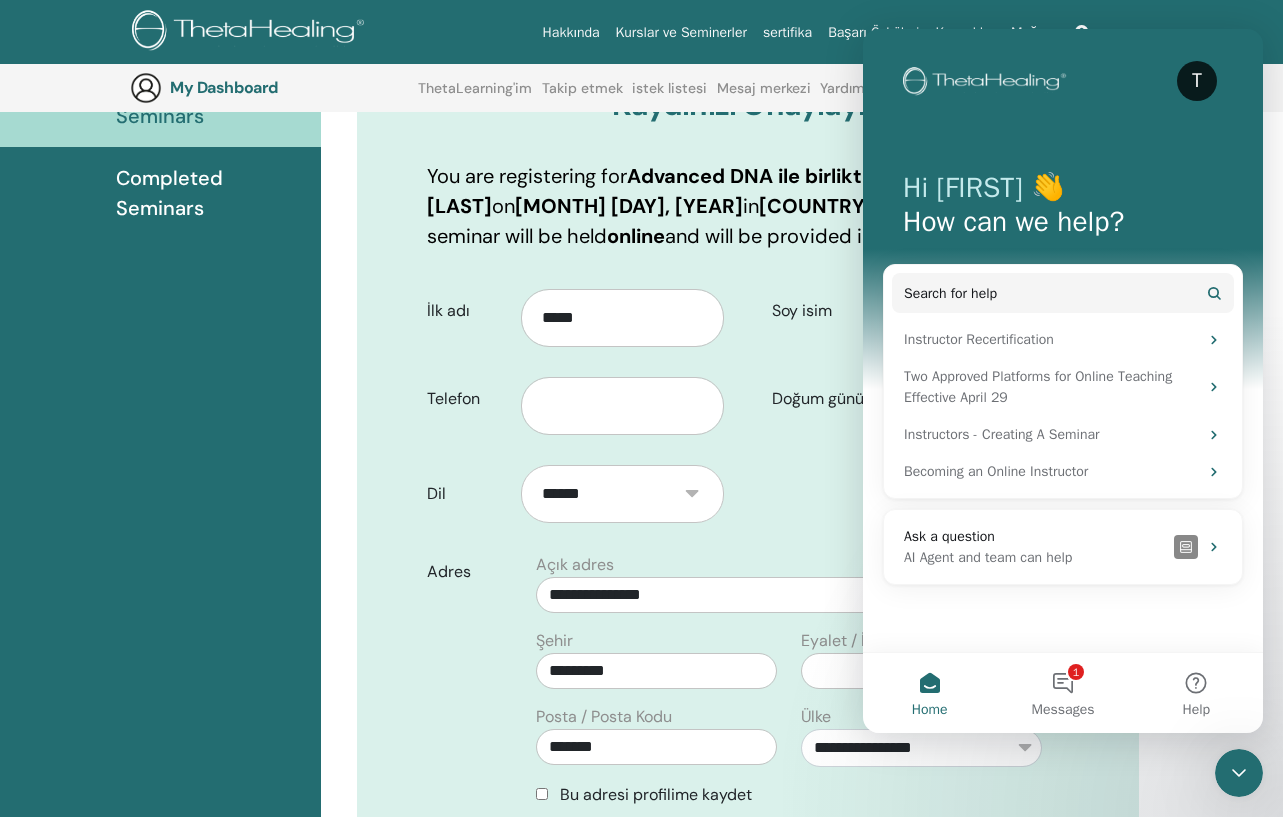 click at bounding box center [1239, 773] 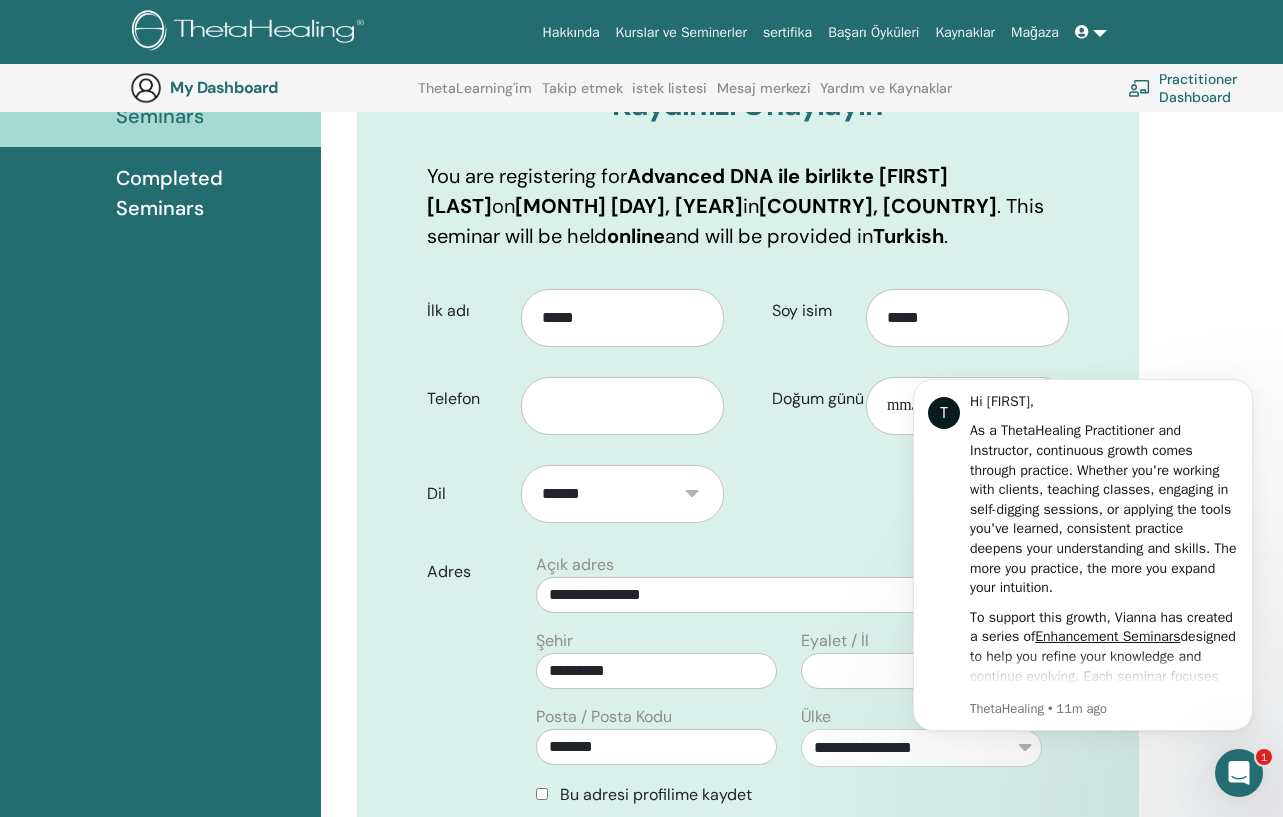 scroll, scrollTop: 0, scrollLeft: 0, axis: both 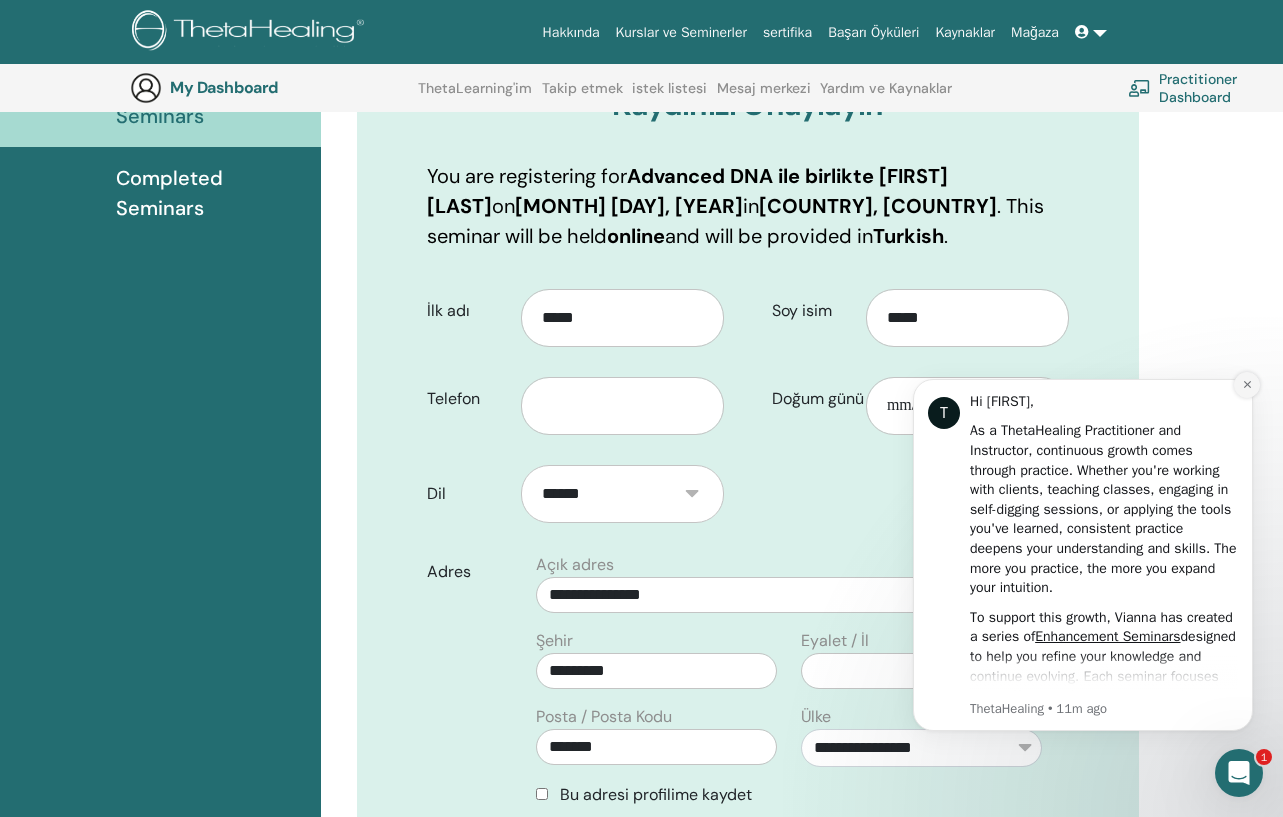 click 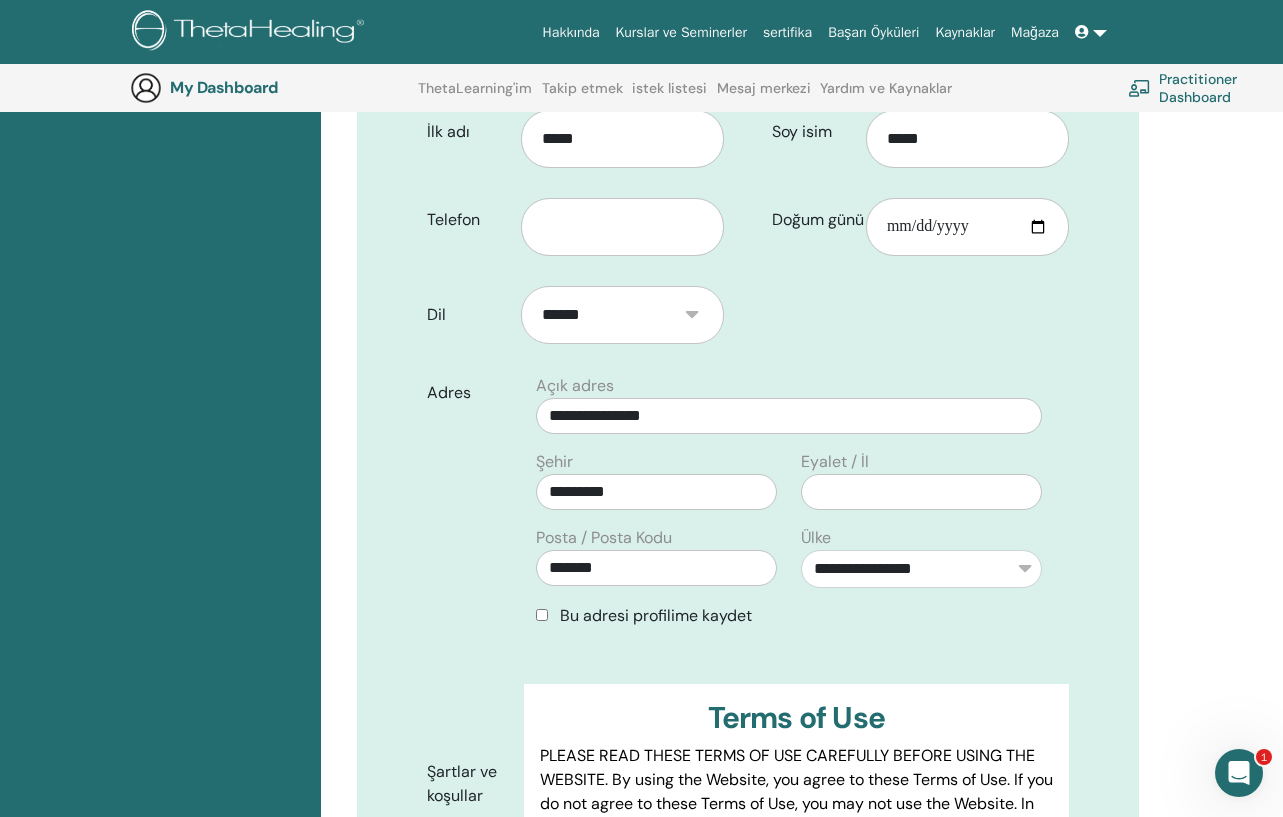 scroll, scrollTop: 466, scrollLeft: 0, axis: vertical 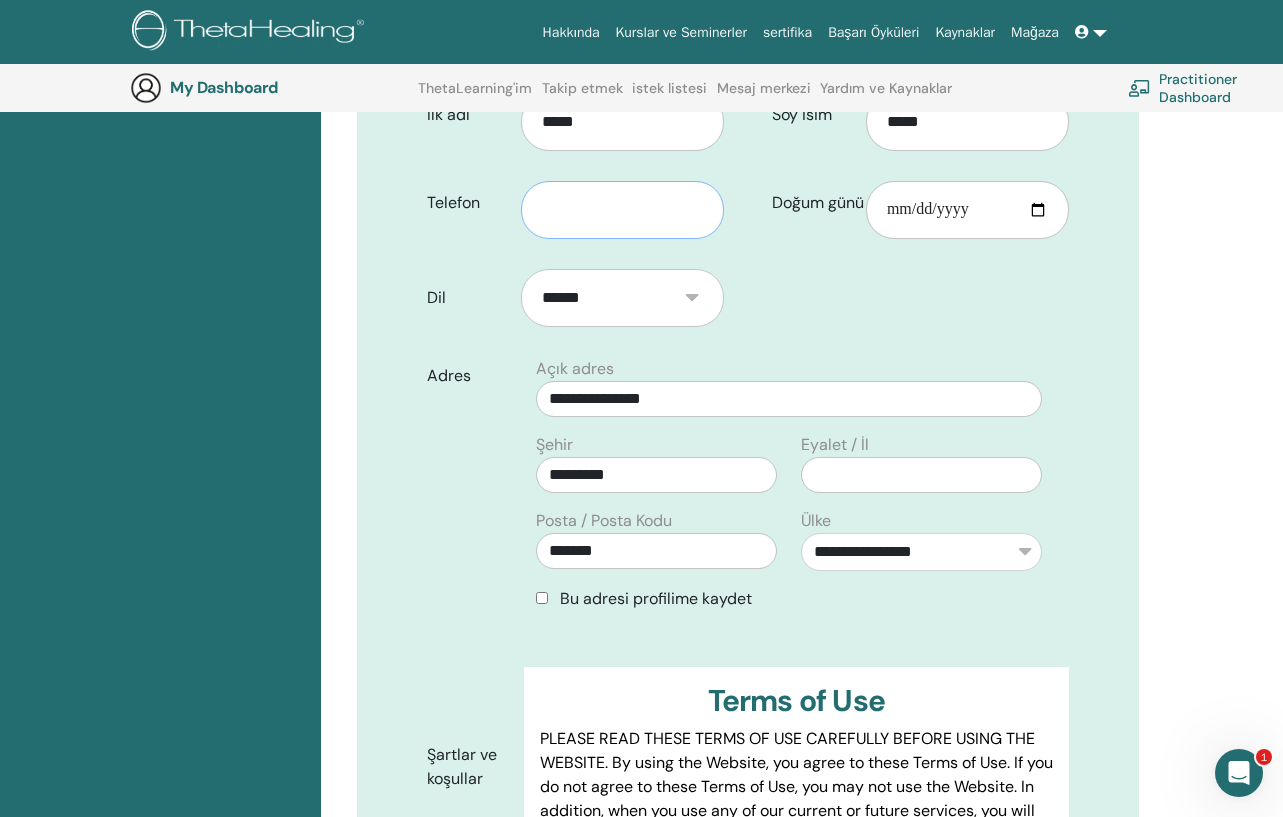 click at bounding box center [622, 210] 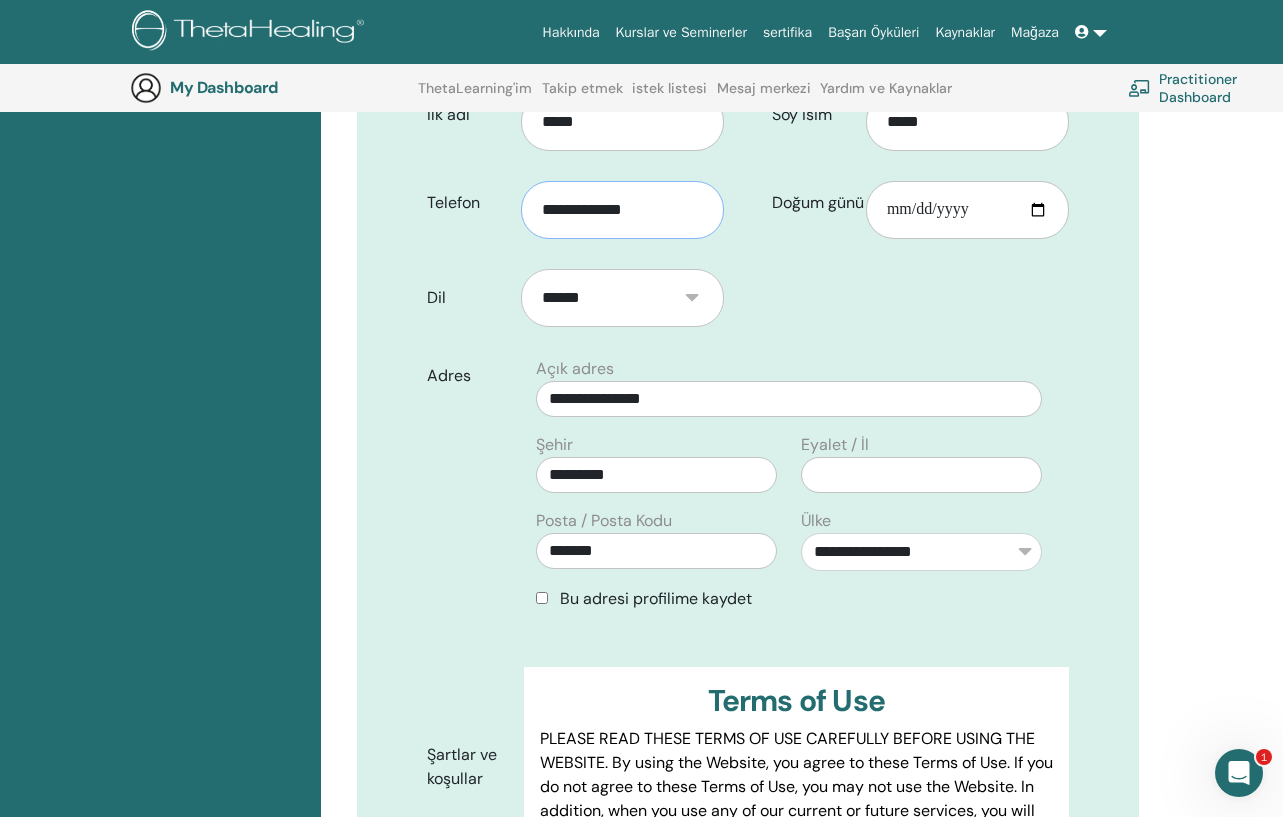 type on "**********" 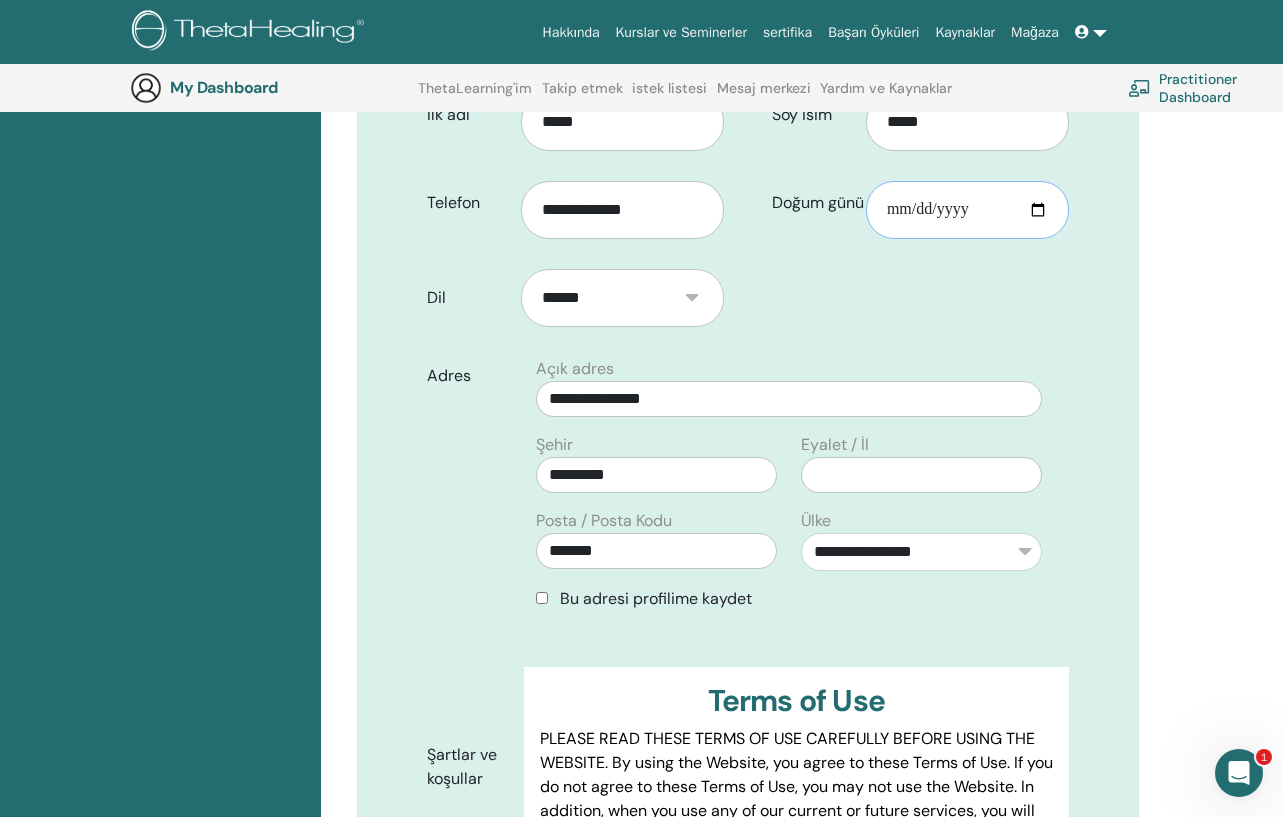 click on "Doğum günü" at bounding box center [967, 210] 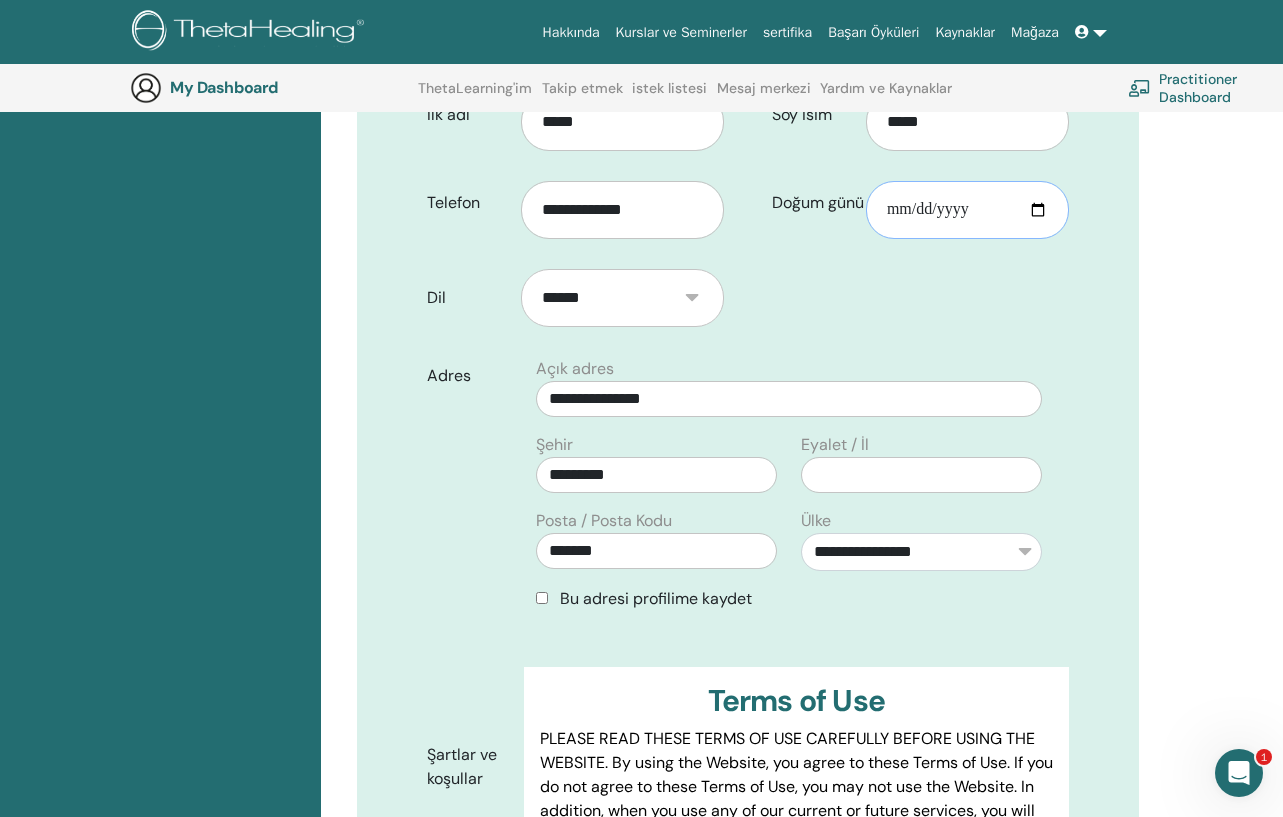 click on "Doğum günü" at bounding box center [967, 210] 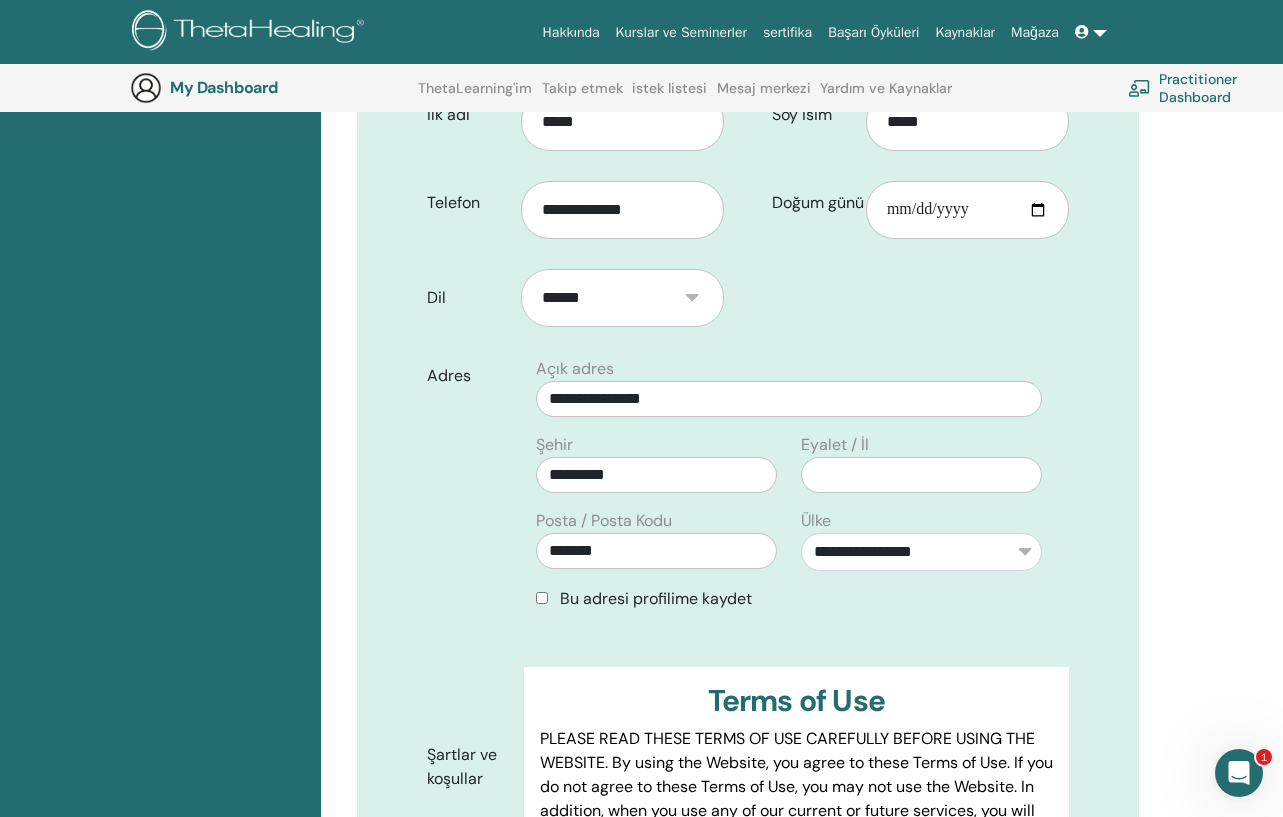 click on "**********" at bounding box center (748, 513) 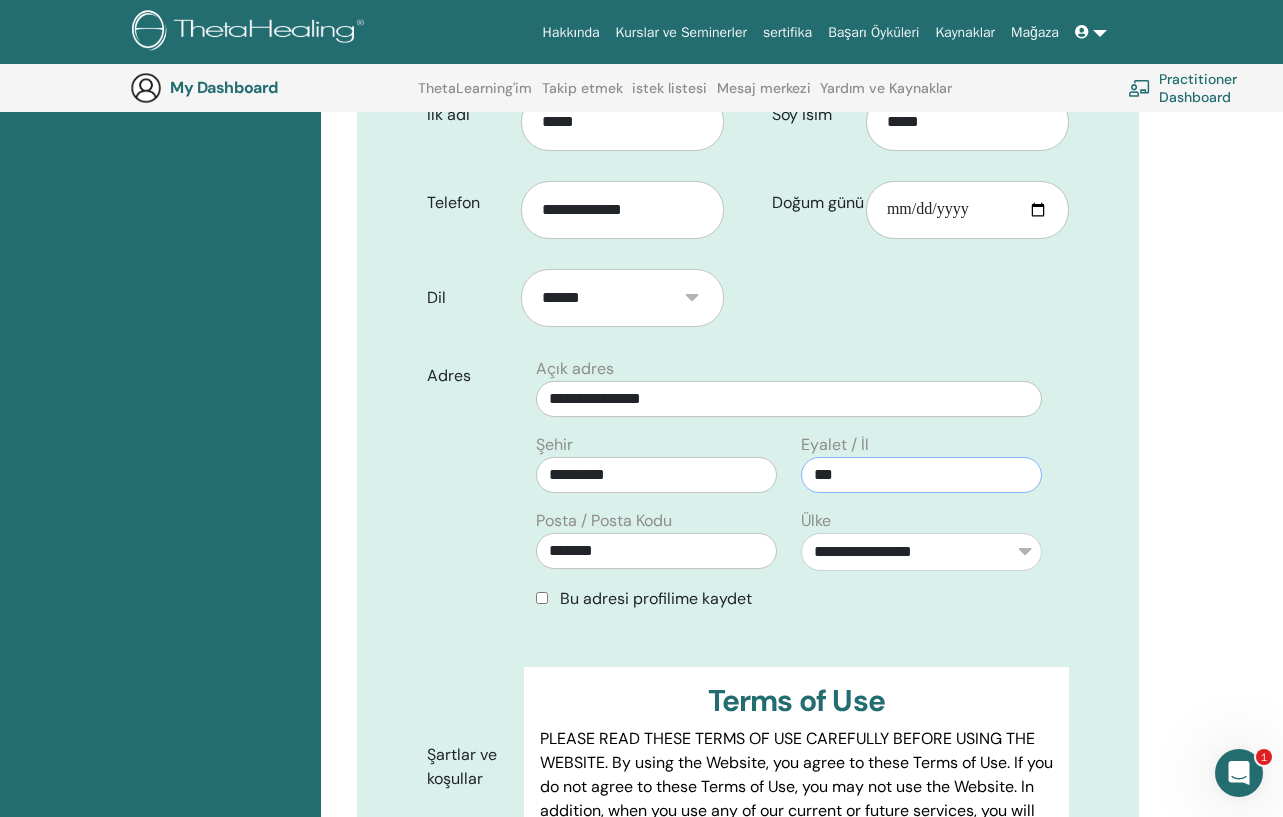 type on "***" 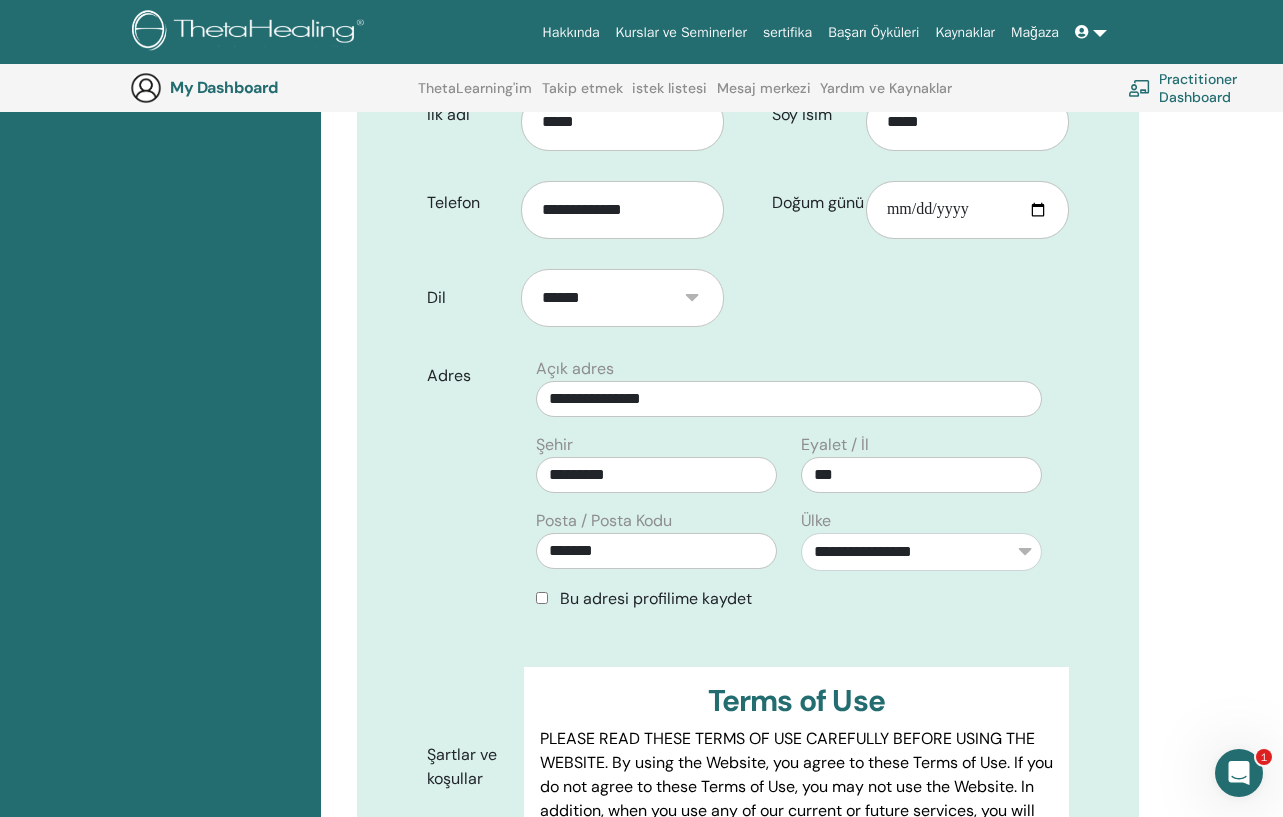 click on "Bu adresi profilime kaydet" at bounding box center (789, 599) 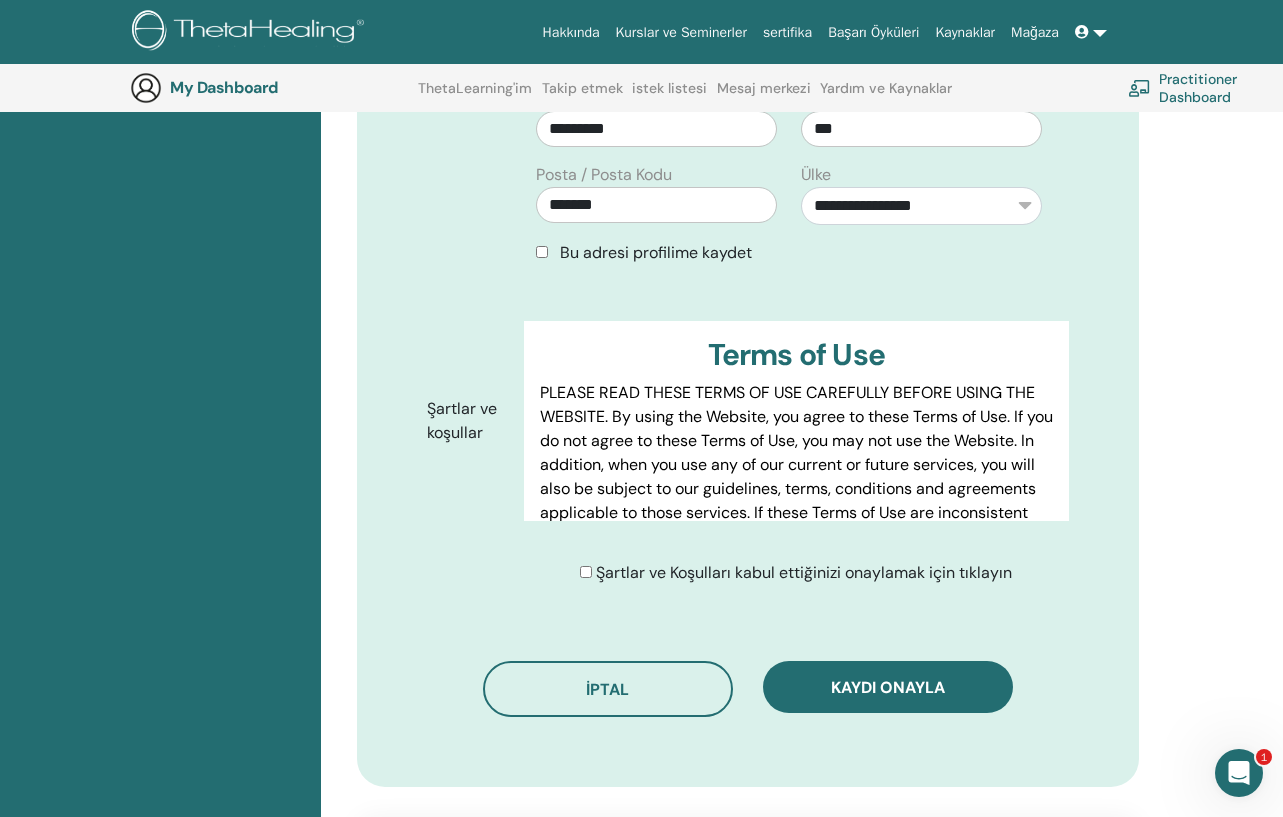 scroll, scrollTop: 895, scrollLeft: 0, axis: vertical 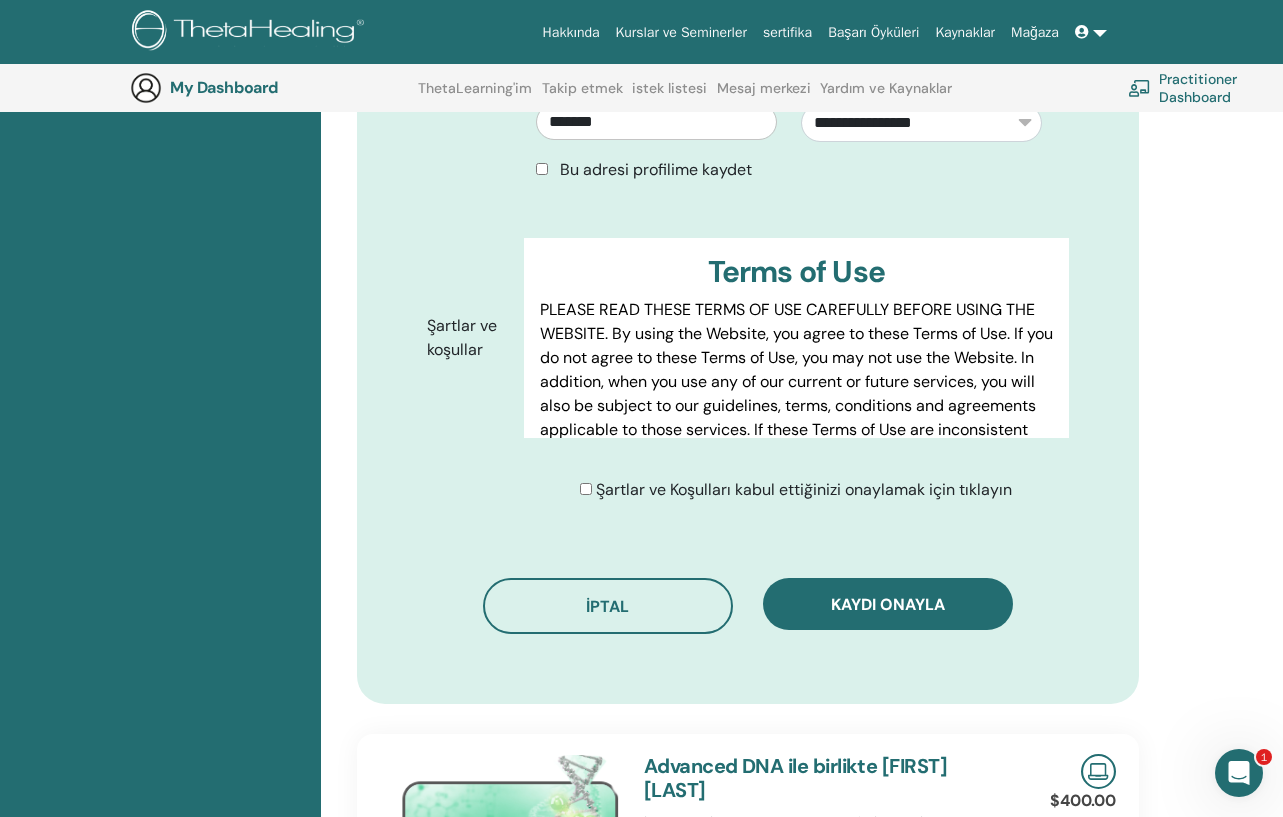 click on "Şartlar ve Koşulları kabul ettiğinizi onaylamak için tıklayın" at bounding box center [804, 490] 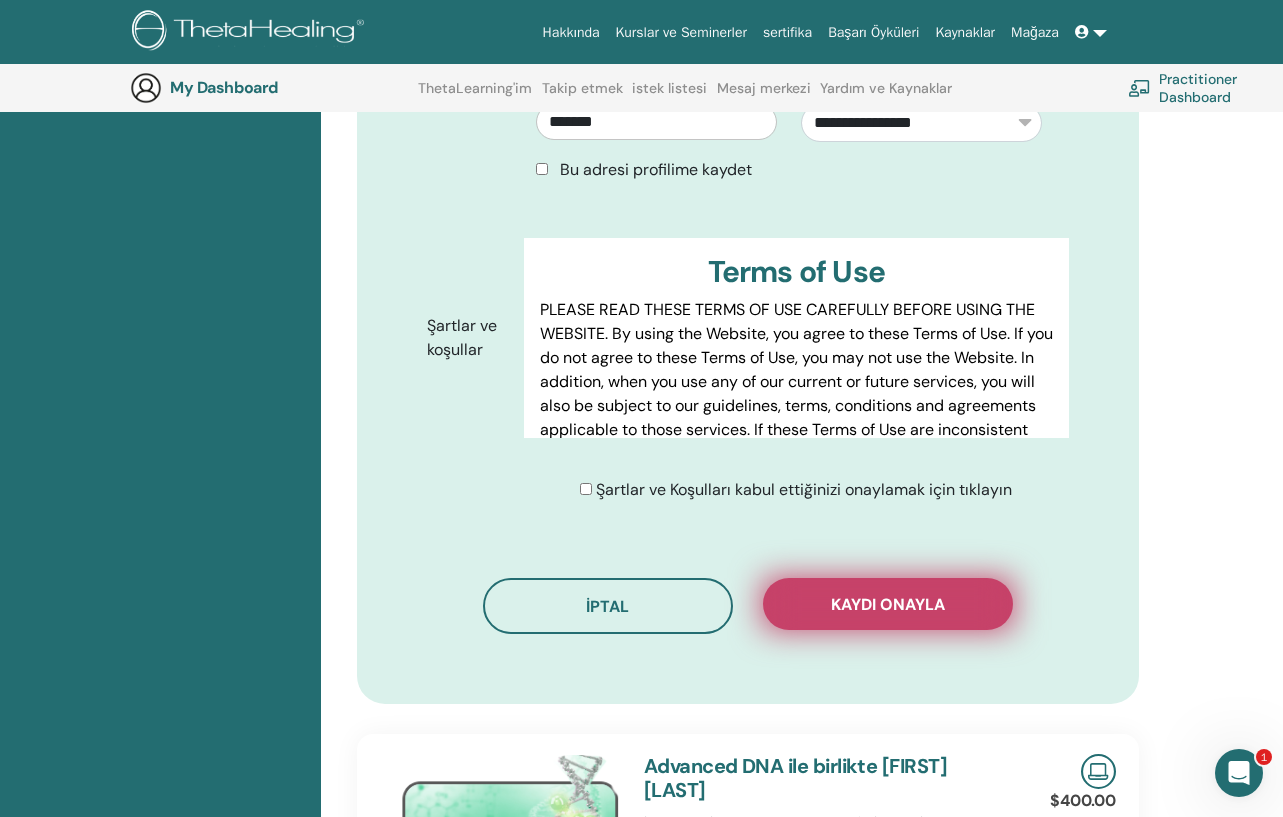 click on "Kaydı onayla" at bounding box center (888, 604) 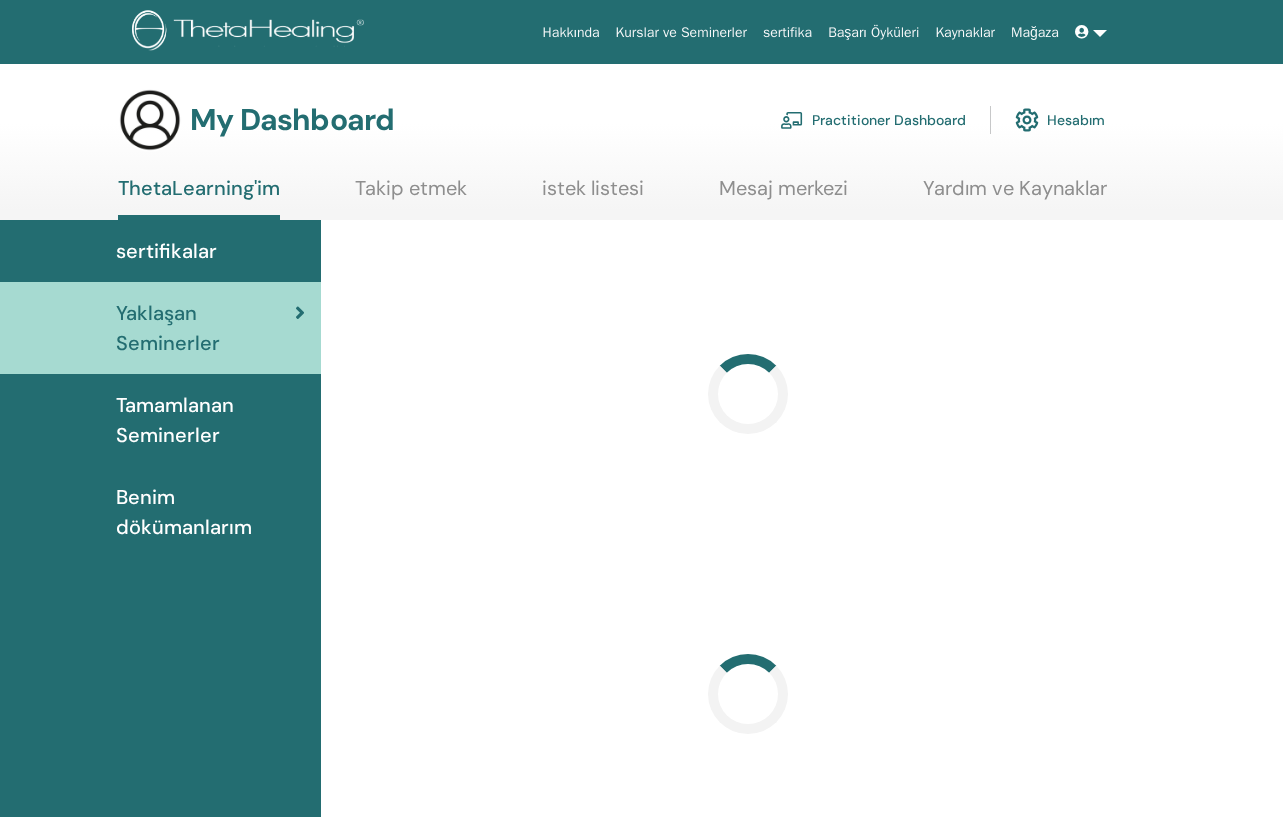 scroll, scrollTop: 0, scrollLeft: 0, axis: both 